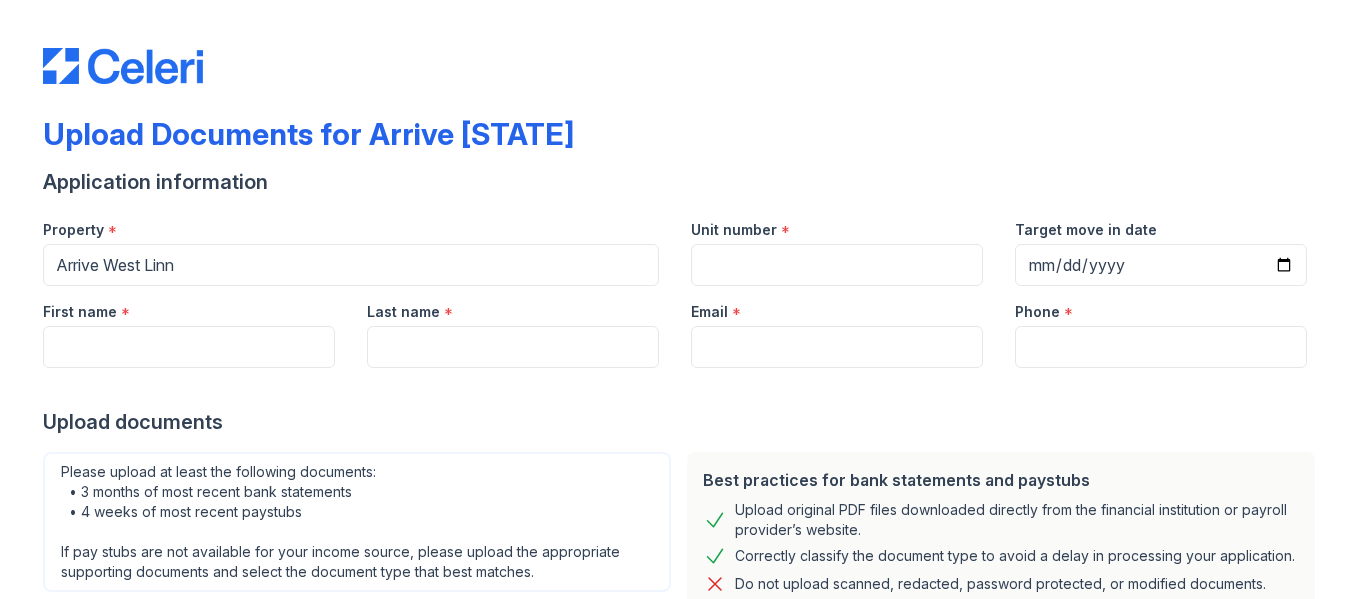 scroll, scrollTop: 0, scrollLeft: 0, axis: both 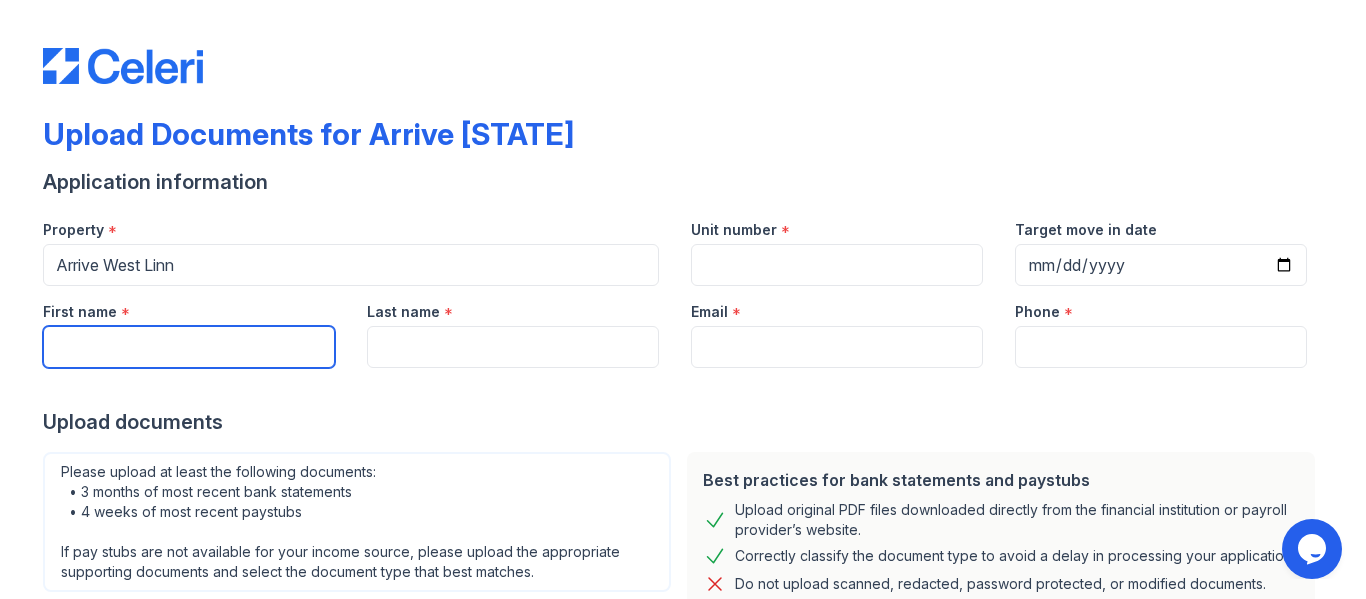 click on "First name" at bounding box center (189, 347) 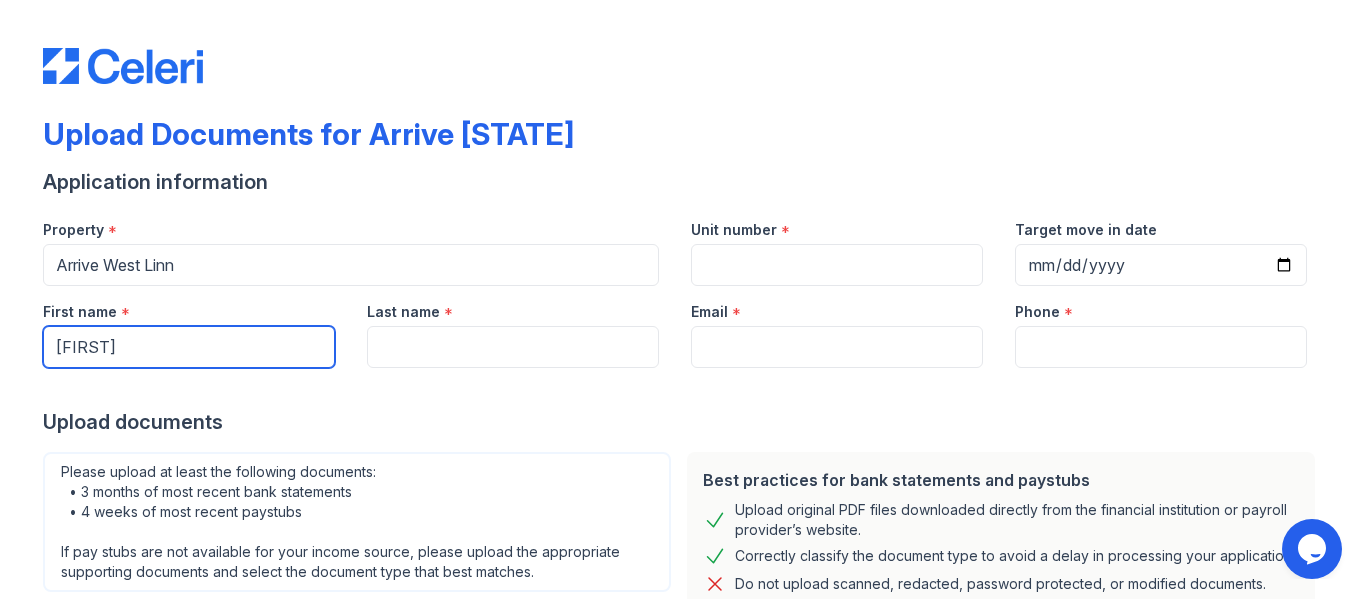 type on "[LAST]" 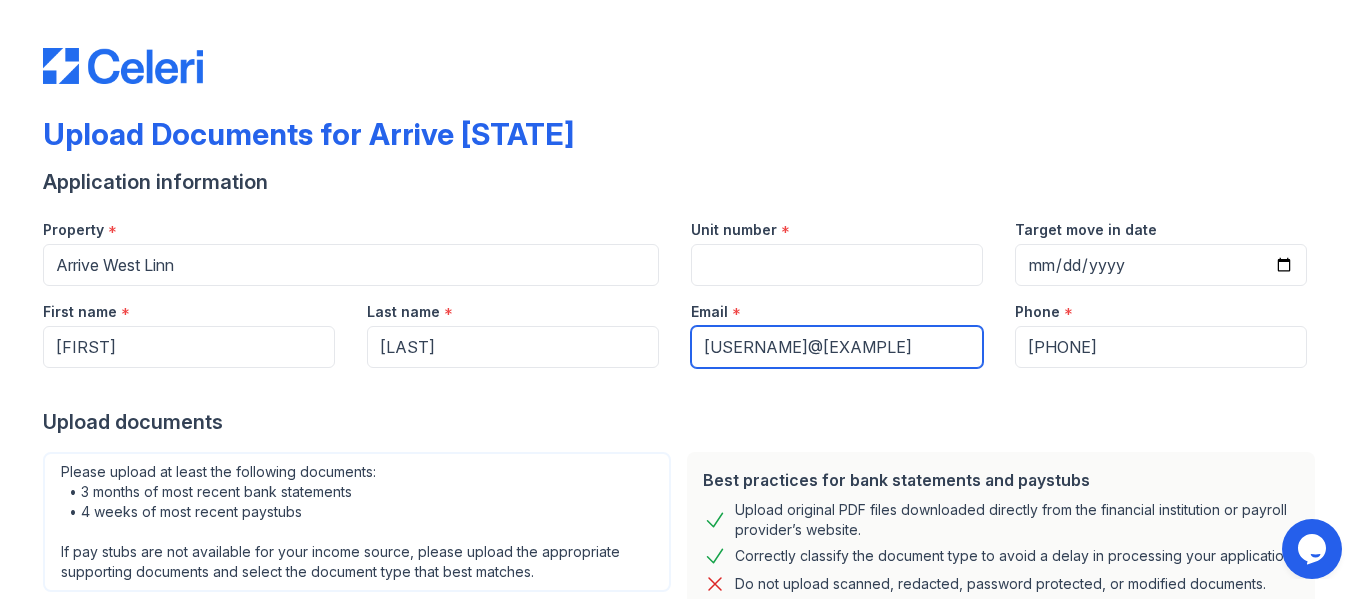 click on "[USERNAME]@[EXAMPLE]" at bounding box center [837, 347] 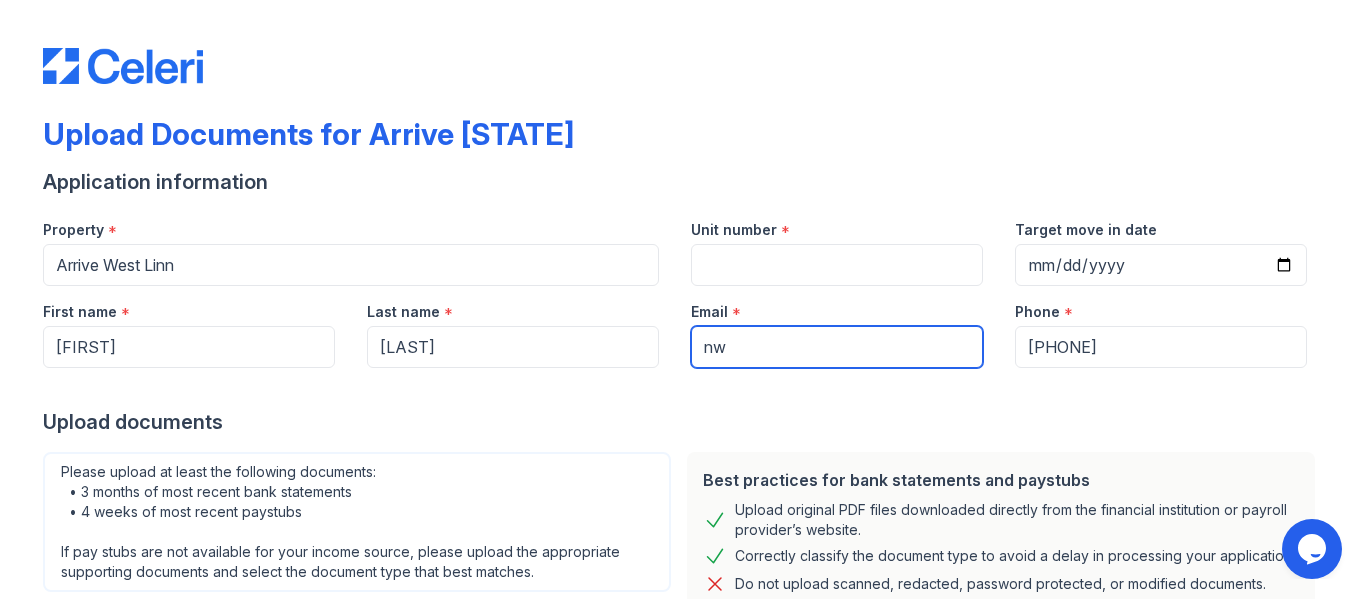 type on "[USERNAME]@[EXAMPLE]" 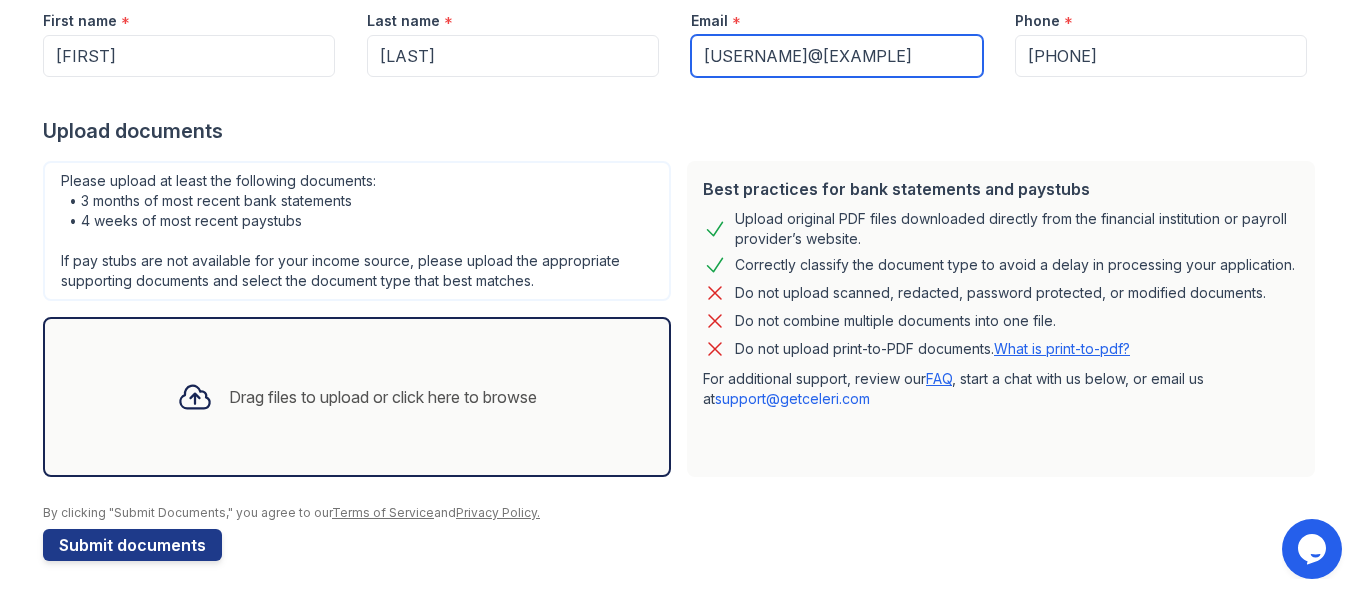 scroll, scrollTop: 293, scrollLeft: 0, axis: vertical 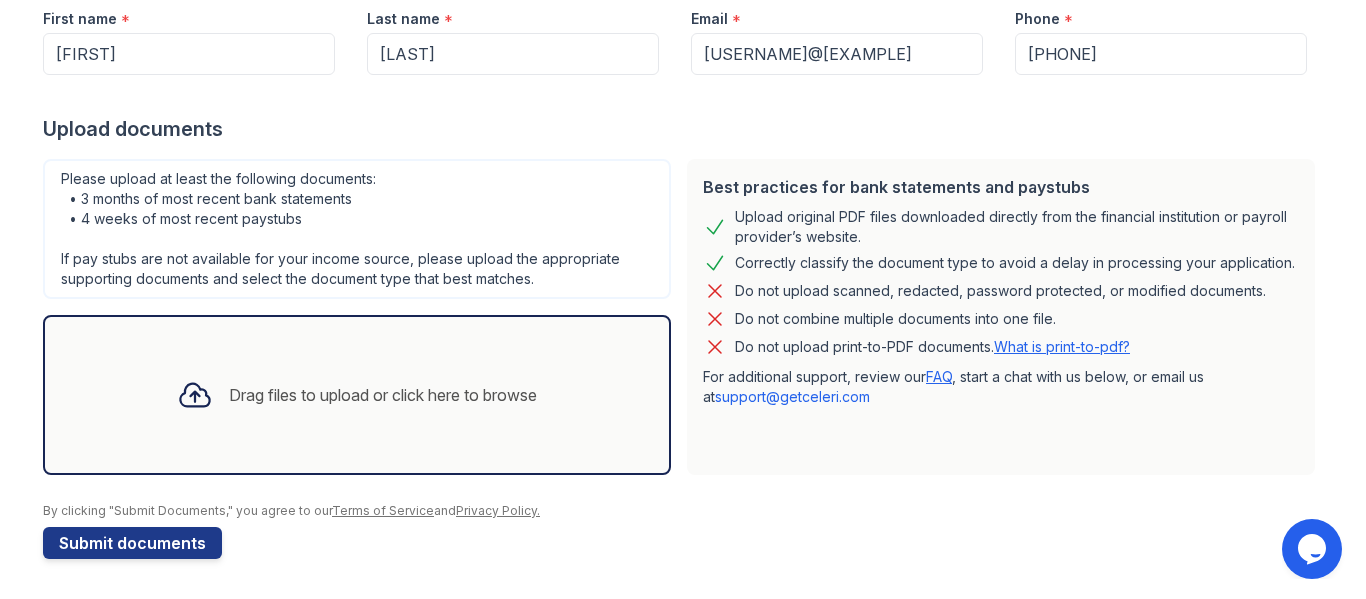 click 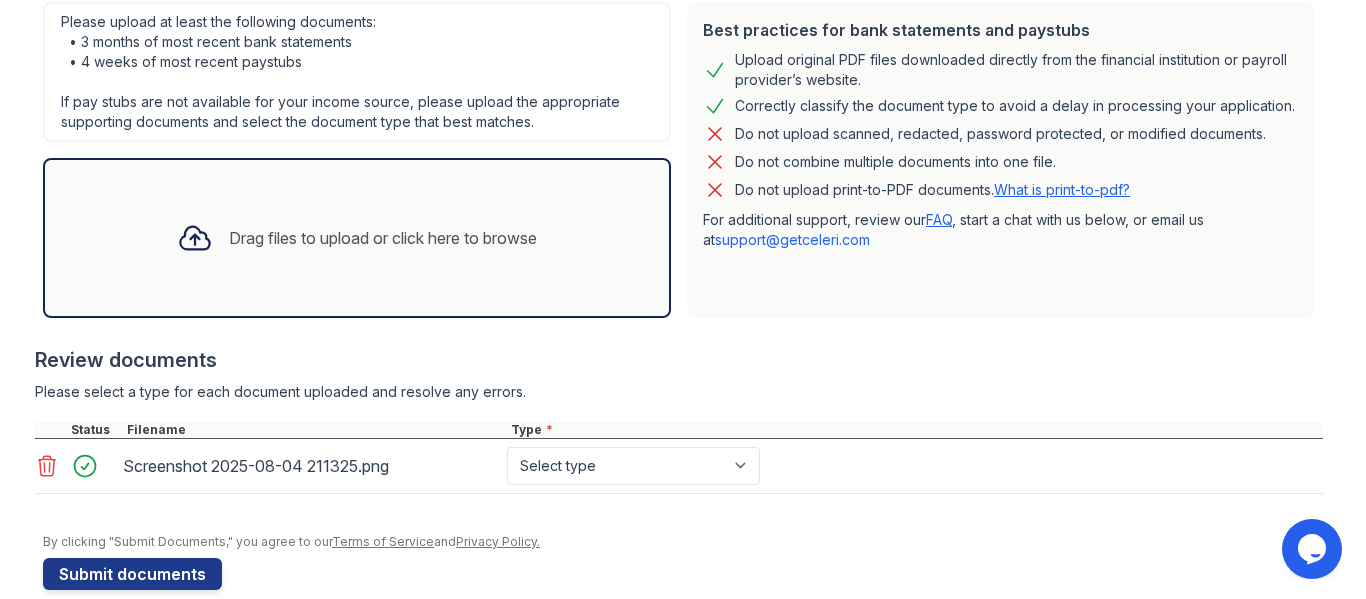 scroll, scrollTop: 481, scrollLeft: 0, axis: vertical 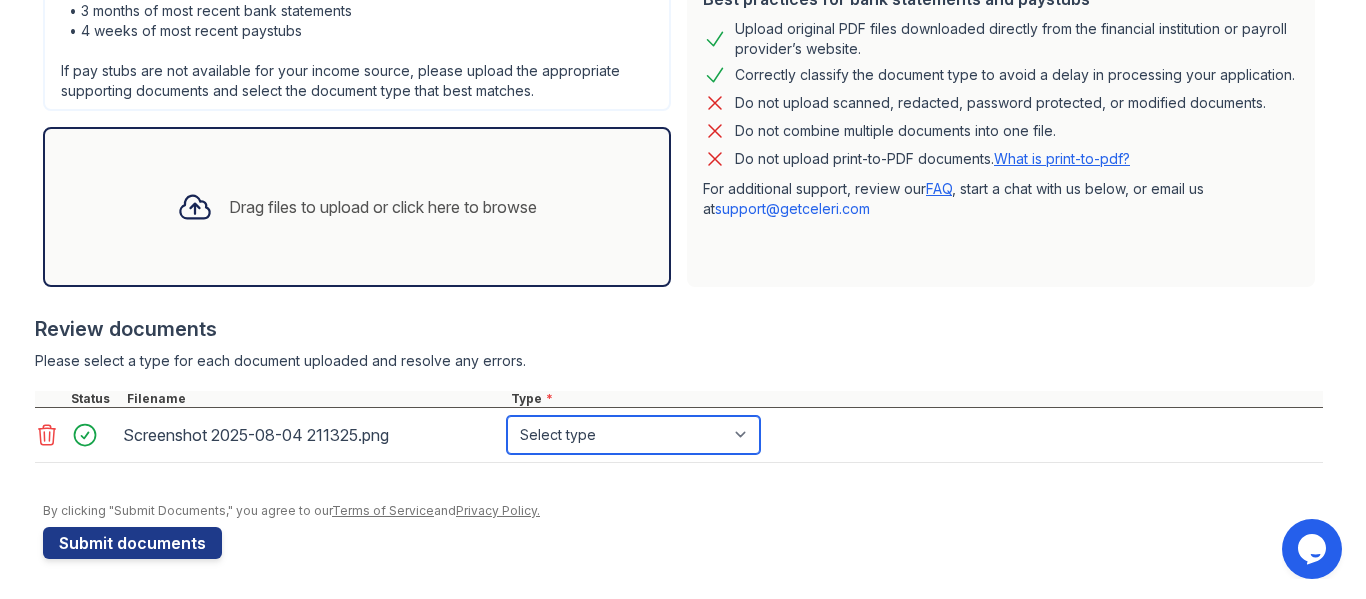 click on "Select type
Paystub
Bank Statement
Offer Letter
Tax Documents
Benefit Award Letter
Investment Account Statement
Other" at bounding box center (633, 435) 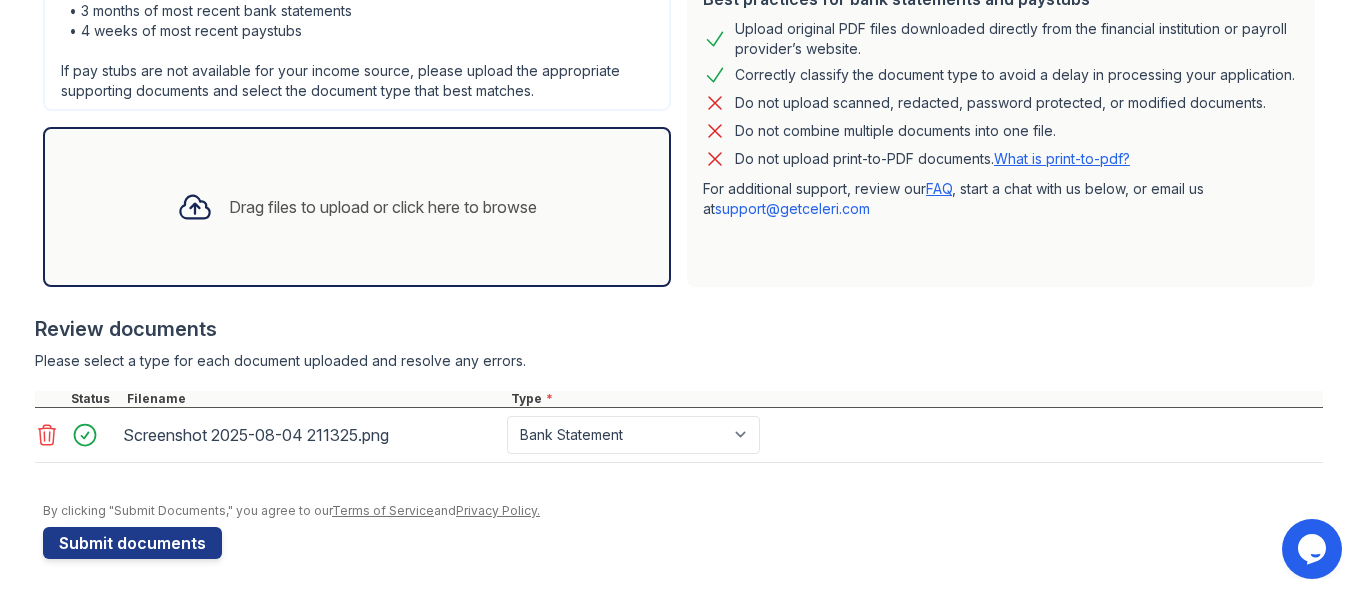 click at bounding box center (195, 207) 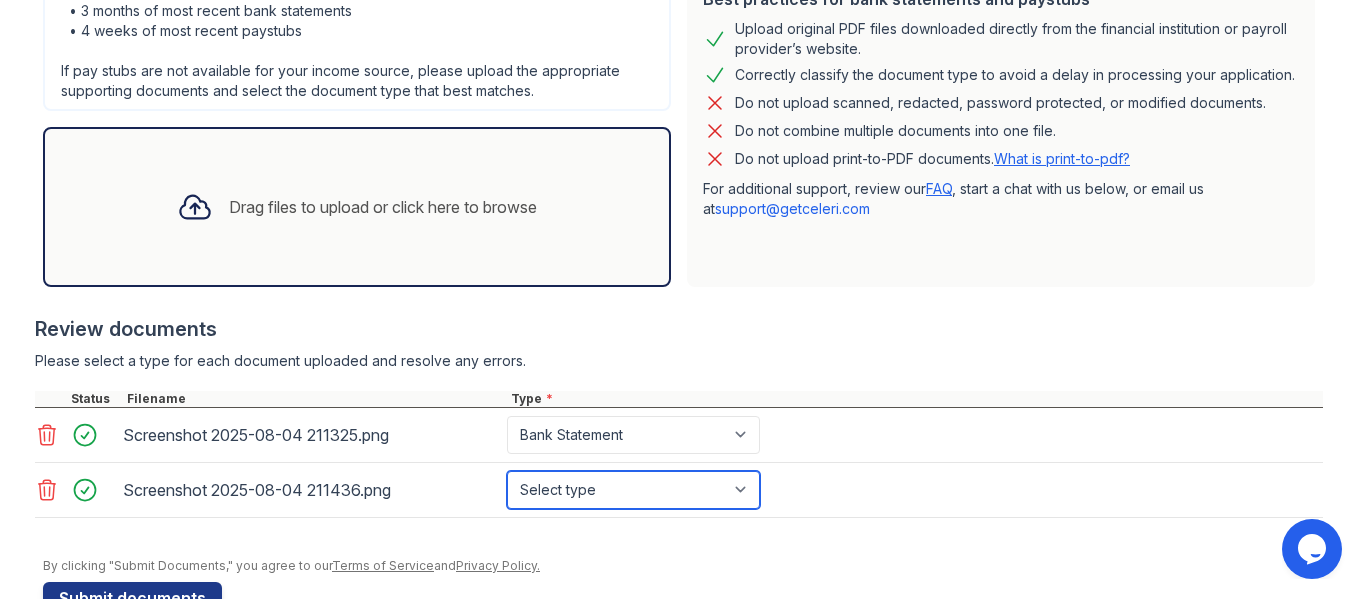 click on "Select type
Paystub
Bank Statement
Offer Letter
Tax Documents
Benefit Award Letter
Investment Account Statement
Other" at bounding box center (633, 490) 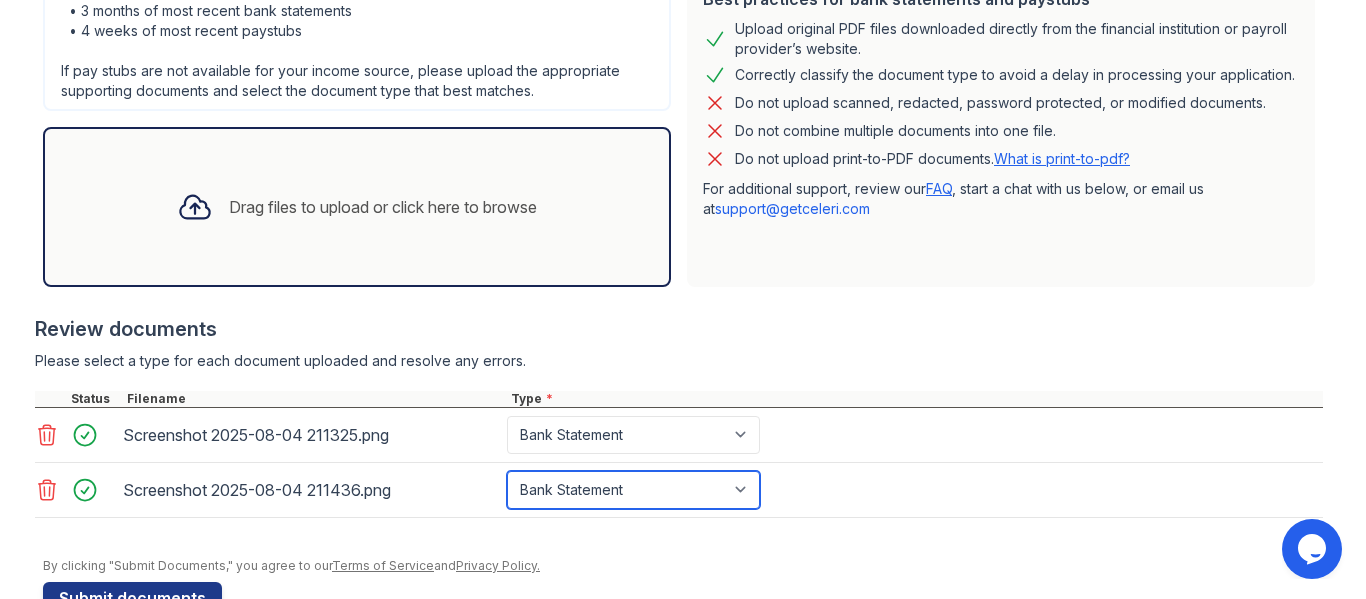 click on "Select type
Paystub
Bank Statement
Offer Letter
Tax Documents
Benefit Award Letter
Investment Account Statement
Other" at bounding box center [633, 490] 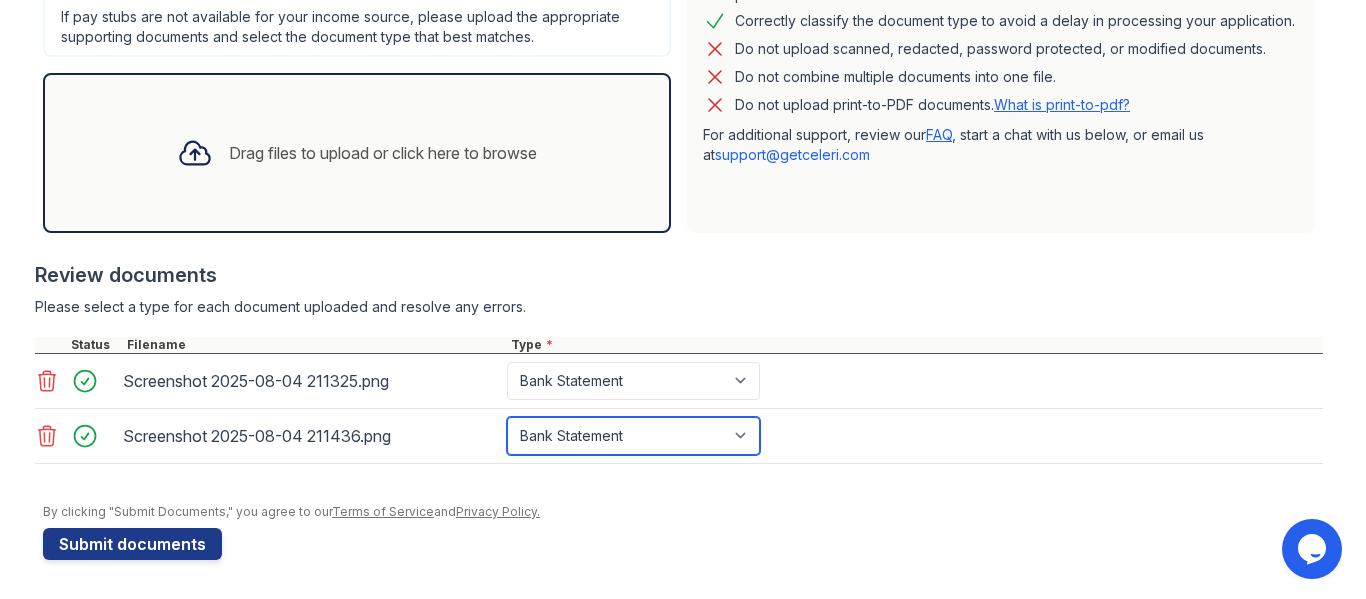 scroll, scrollTop: 536, scrollLeft: 0, axis: vertical 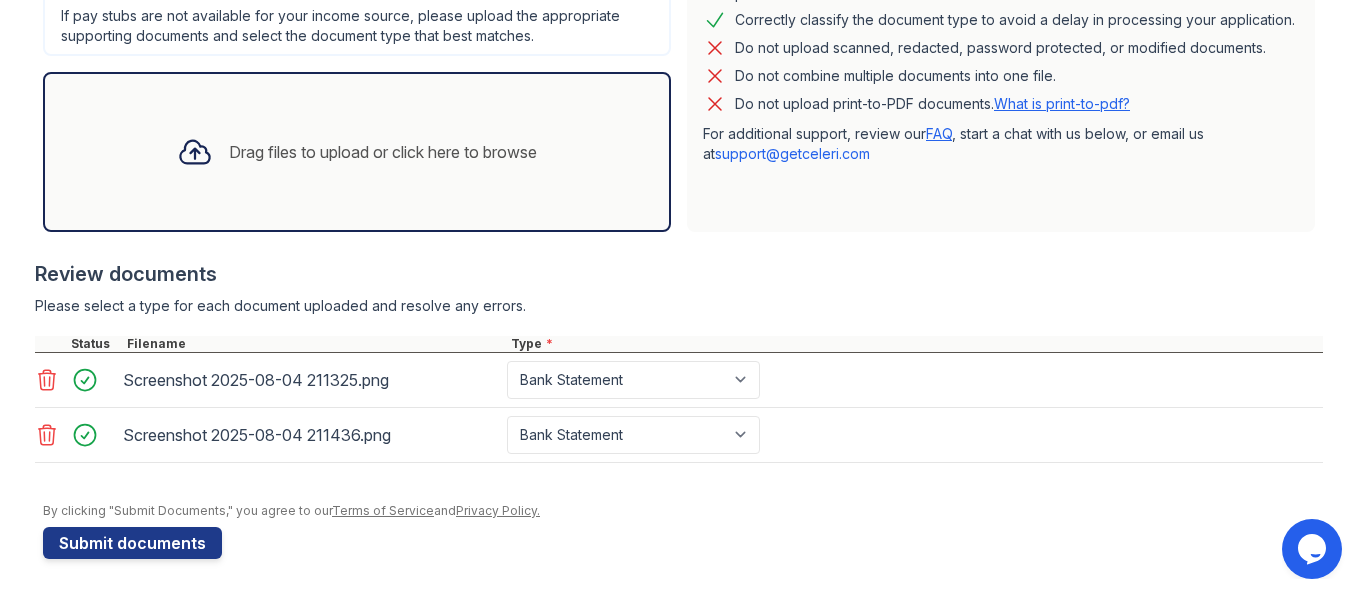 click 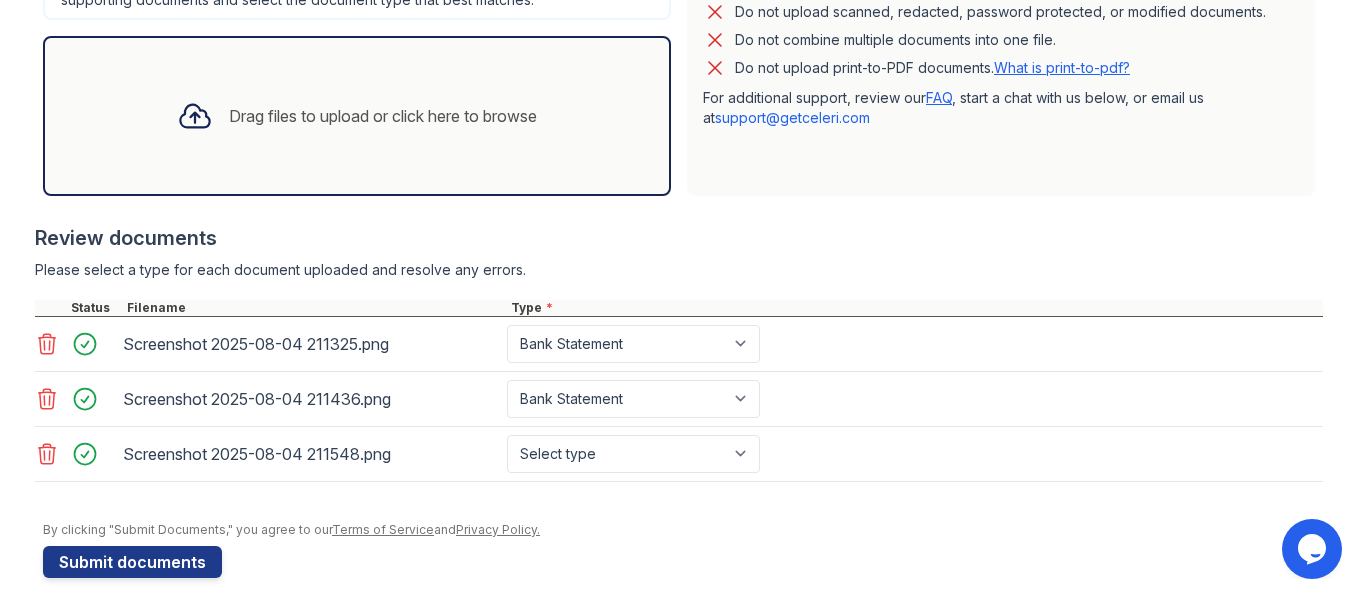 scroll, scrollTop: 591, scrollLeft: 0, axis: vertical 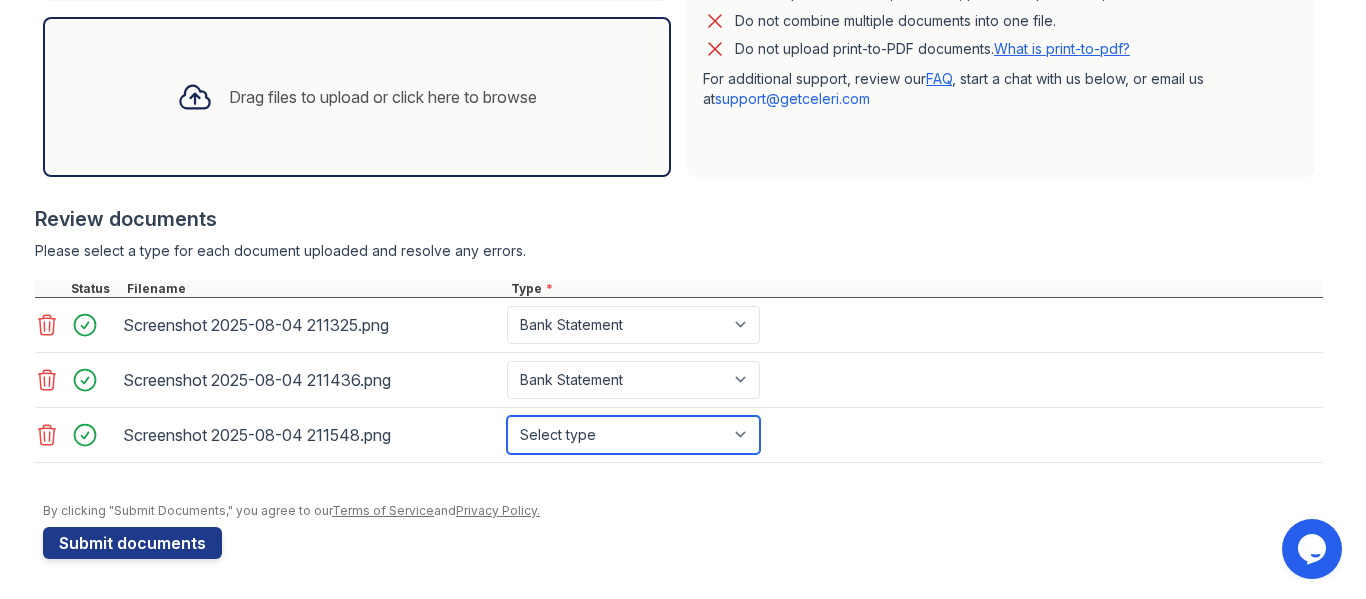 click on "Select type
Paystub
Bank Statement
Offer Letter
Tax Documents
Benefit Award Letter
Investment Account Statement
Other" at bounding box center (633, 435) 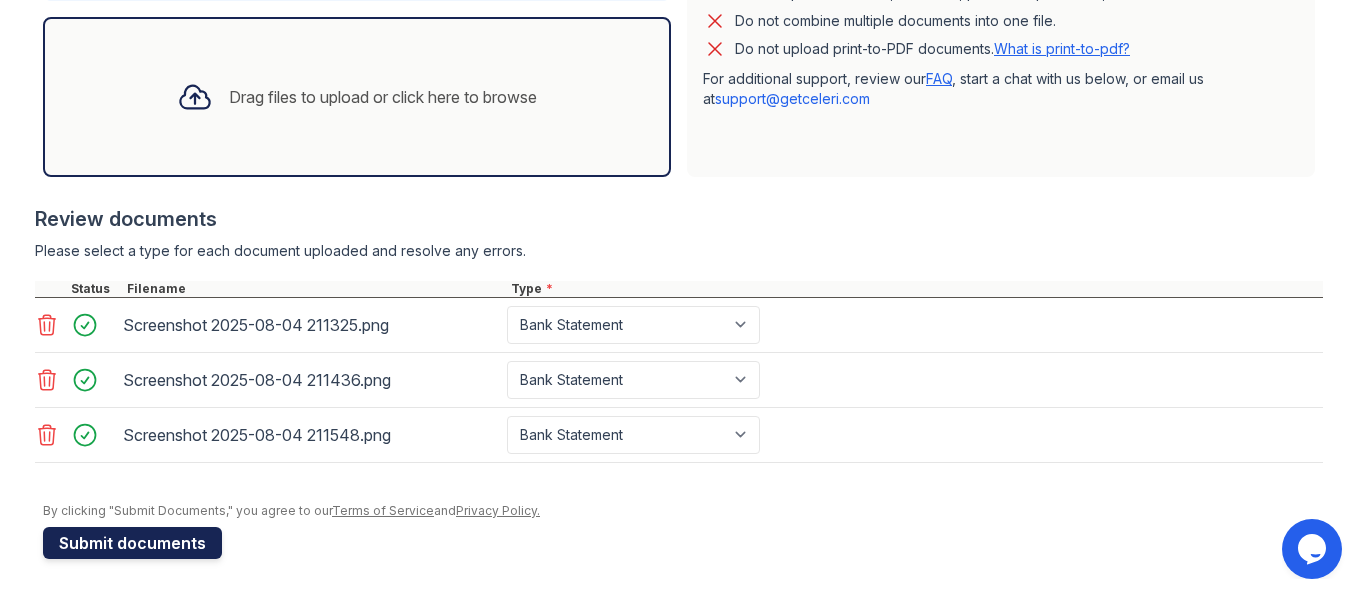click on "Submit documents" at bounding box center (132, 543) 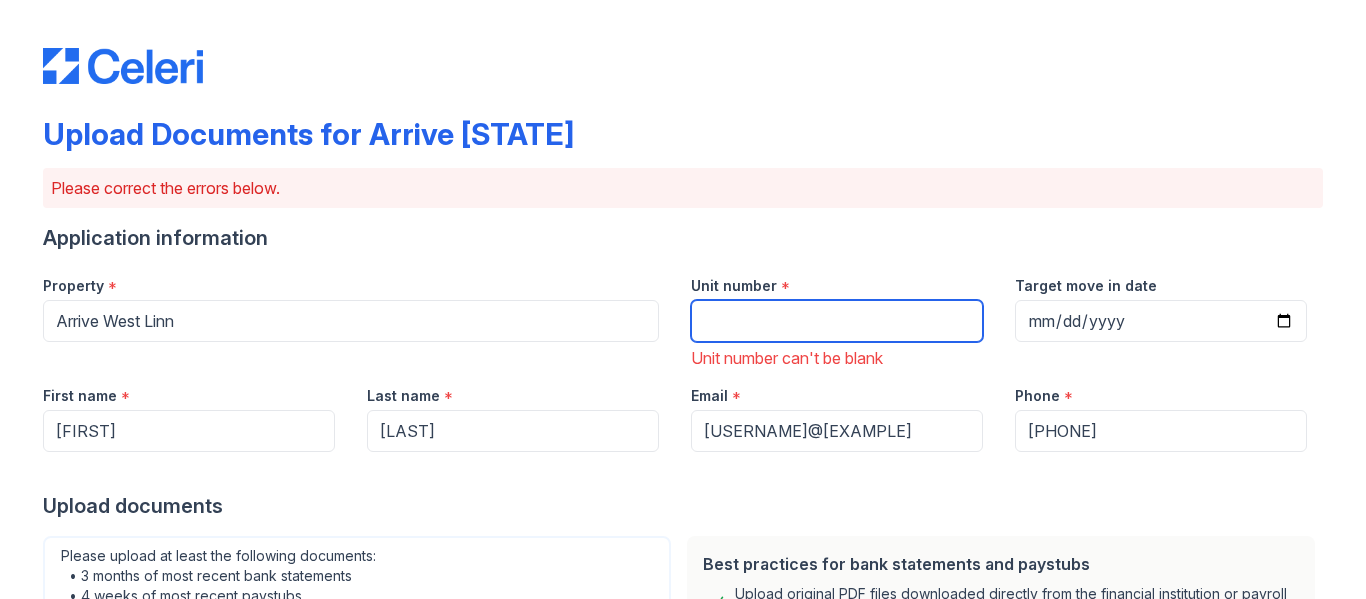 click on "Unit number" at bounding box center [837, 321] 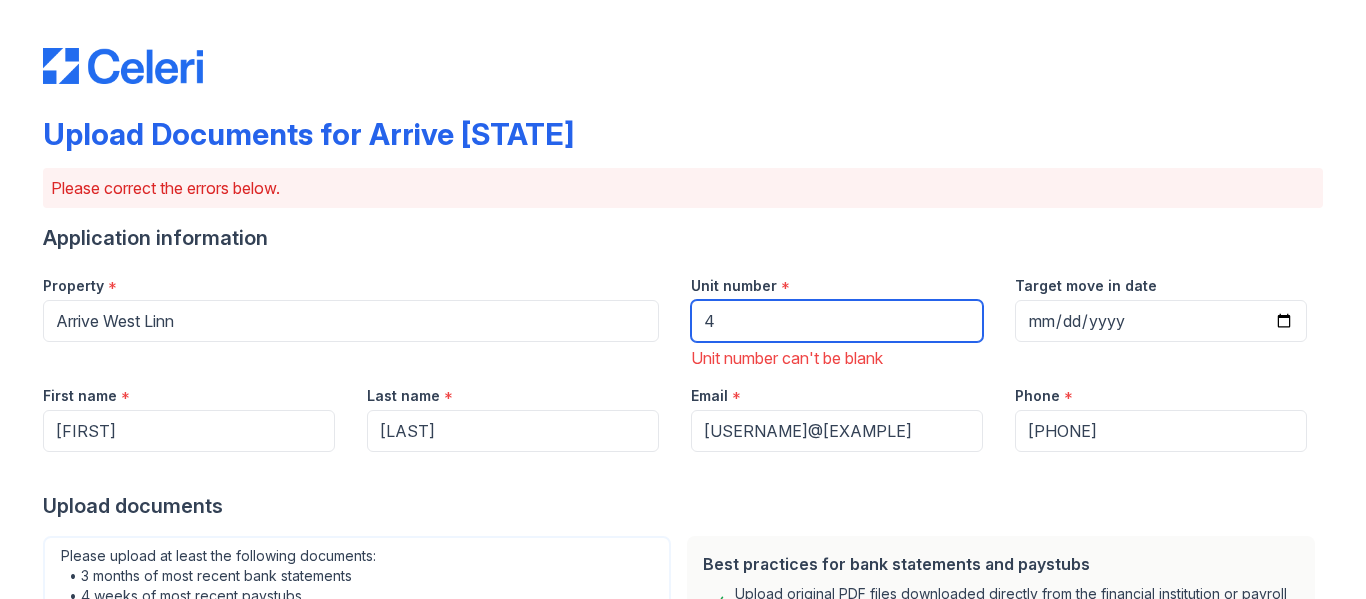 type on "4" 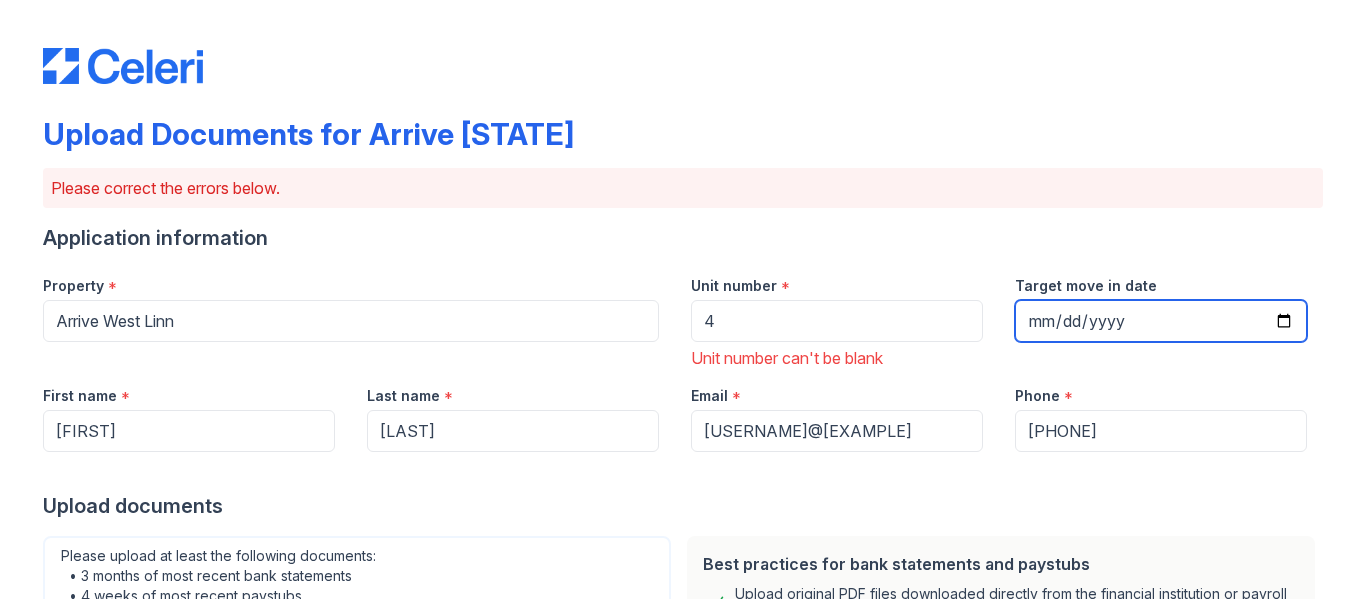 click on "Target move in date" at bounding box center (1161, 321) 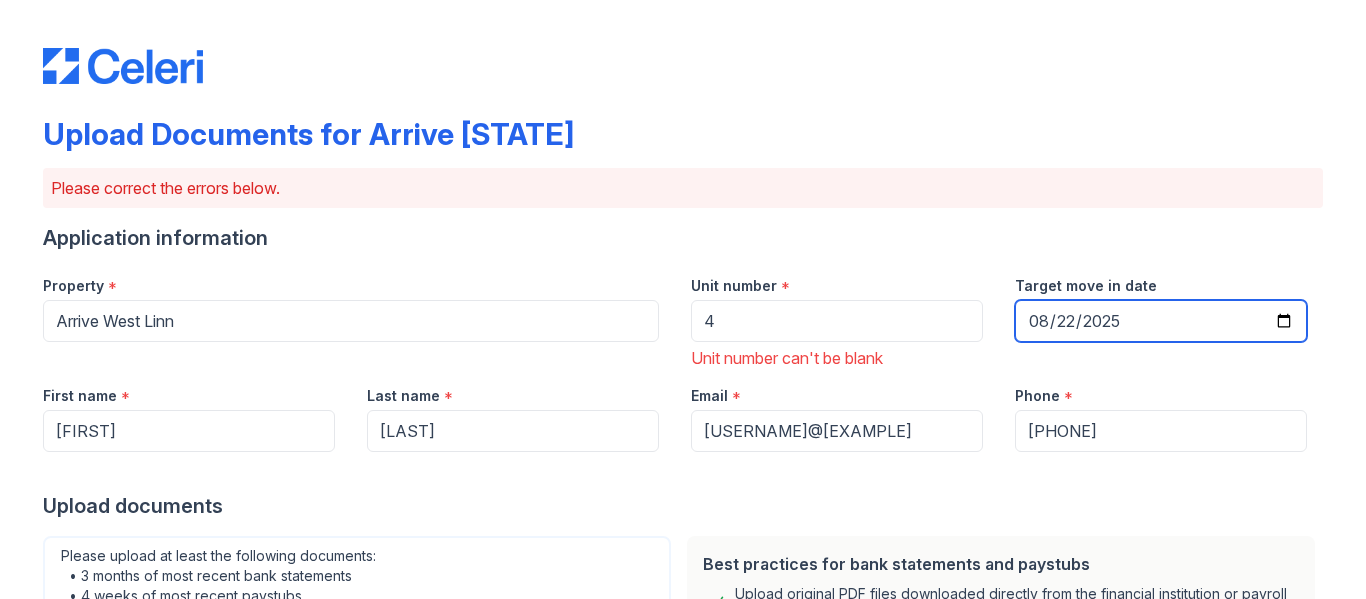 type on "2025-08-22" 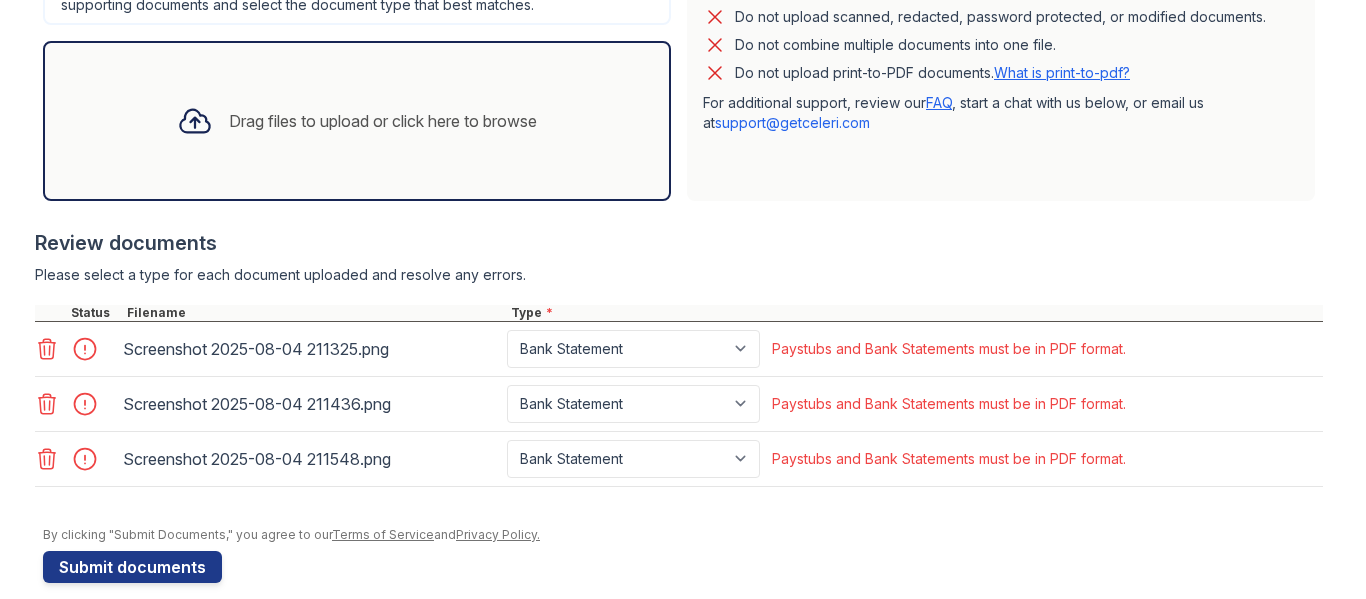 scroll, scrollTop: 675, scrollLeft: 0, axis: vertical 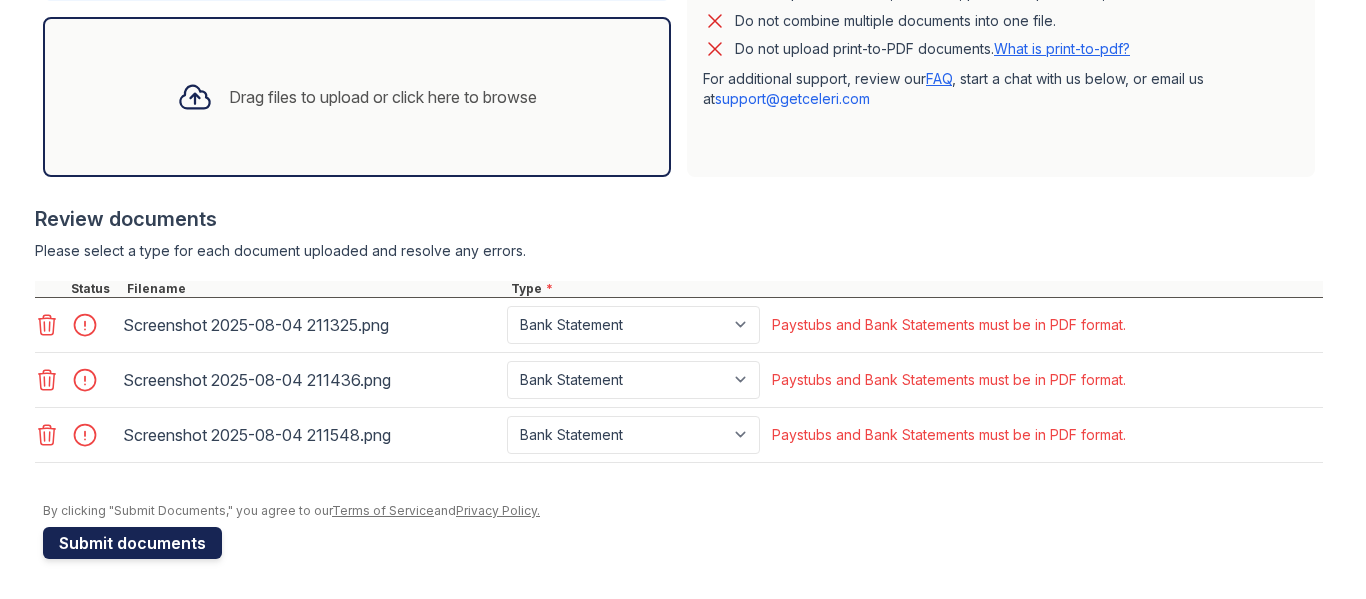 click on "Submit documents" at bounding box center [132, 543] 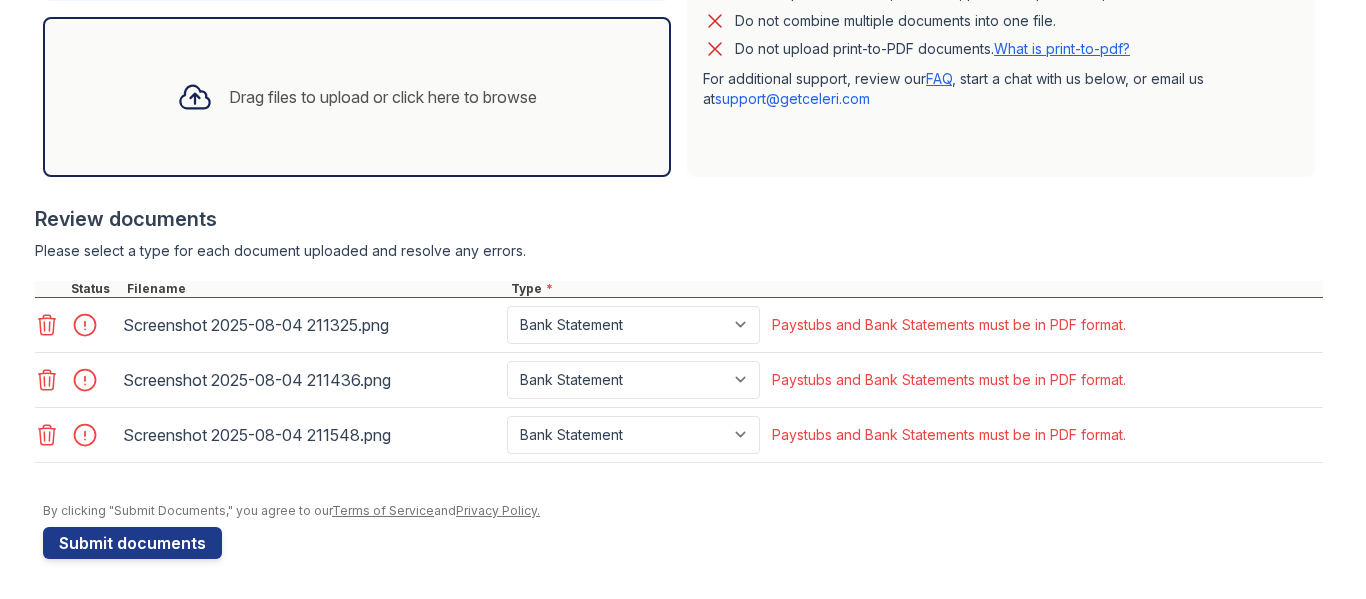 scroll, scrollTop: 547, scrollLeft: 0, axis: vertical 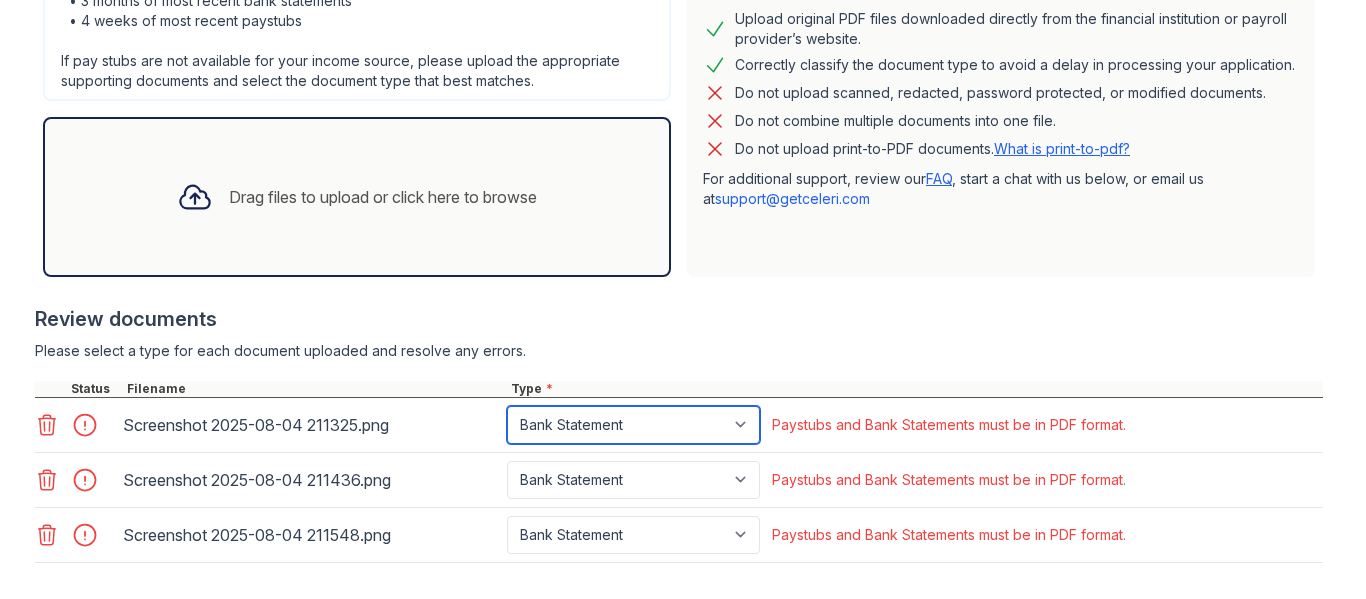click on "Paystub
Bank Statement
Offer Letter
Tax Documents
Benefit Award Letter
Investment Account Statement
Other" at bounding box center [633, 425] 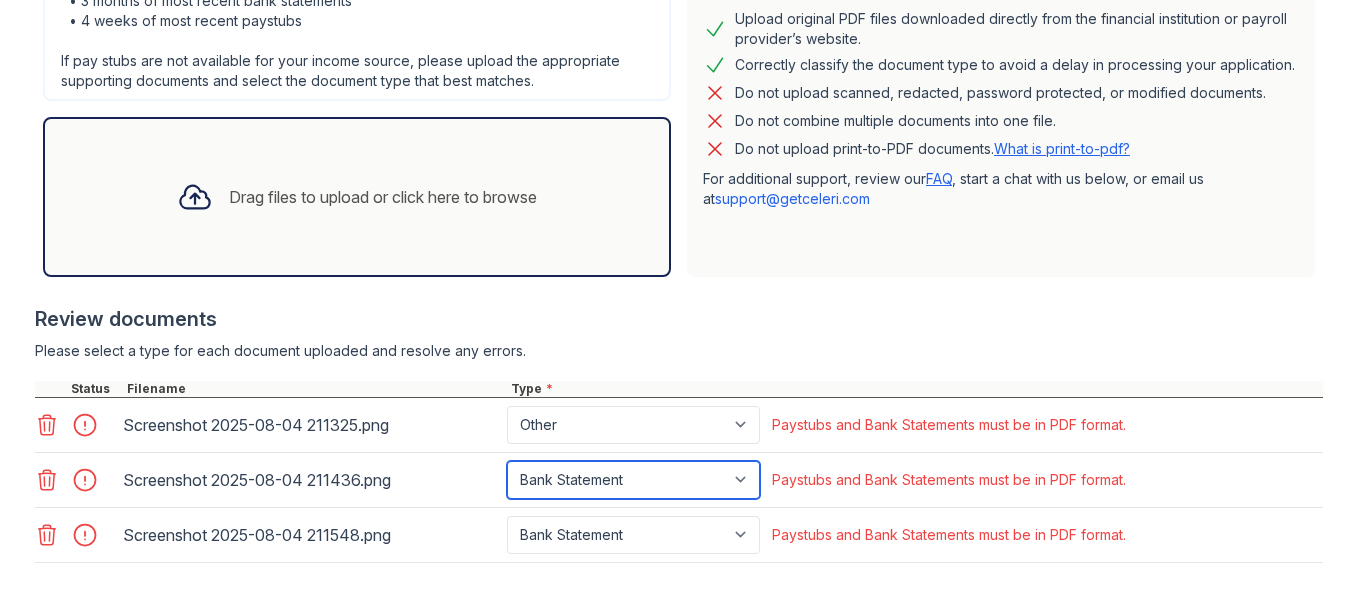 click on "Paystub
Bank Statement
Offer Letter
Tax Documents
Benefit Award Letter
Investment Account Statement
Other" at bounding box center [633, 480] 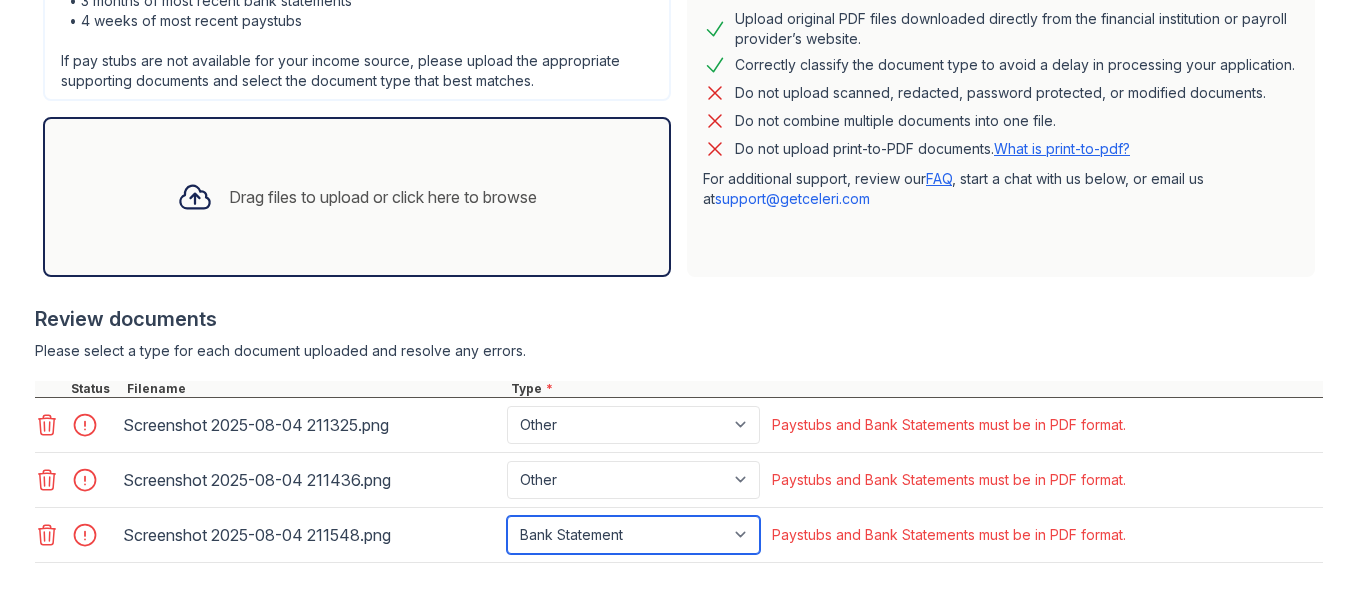 click on "Paystub
Bank Statement
Offer Letter
Tax Documents
Benefit Award Letter
Investment Account Statement
Other" at bounding box center [633, 535] 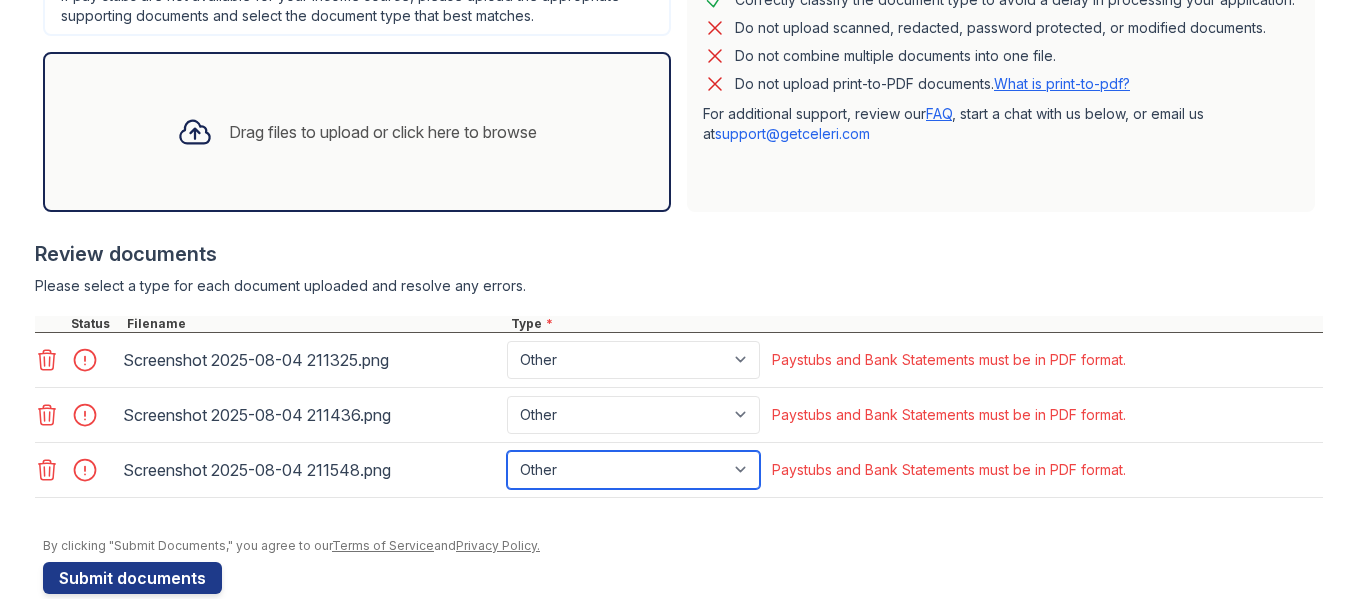 scroll, scrollTop: 647, scrollLeft: 0, axis: vertical 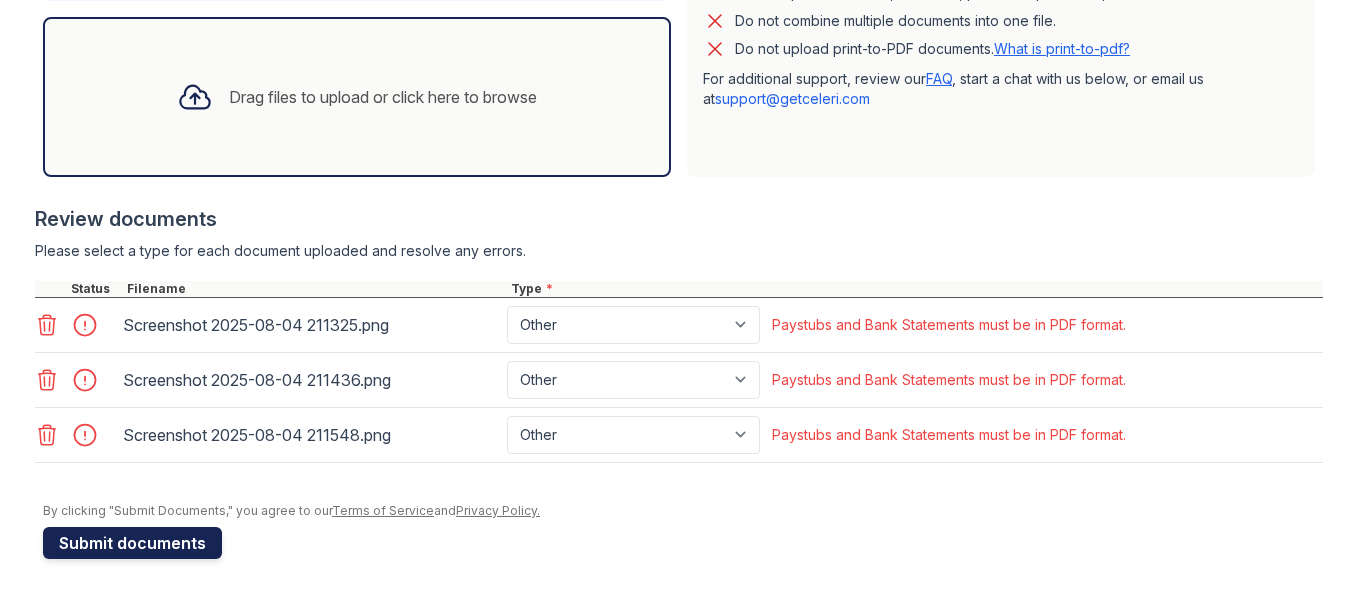 click on "Submit documents" at bounding box center (132, 543) 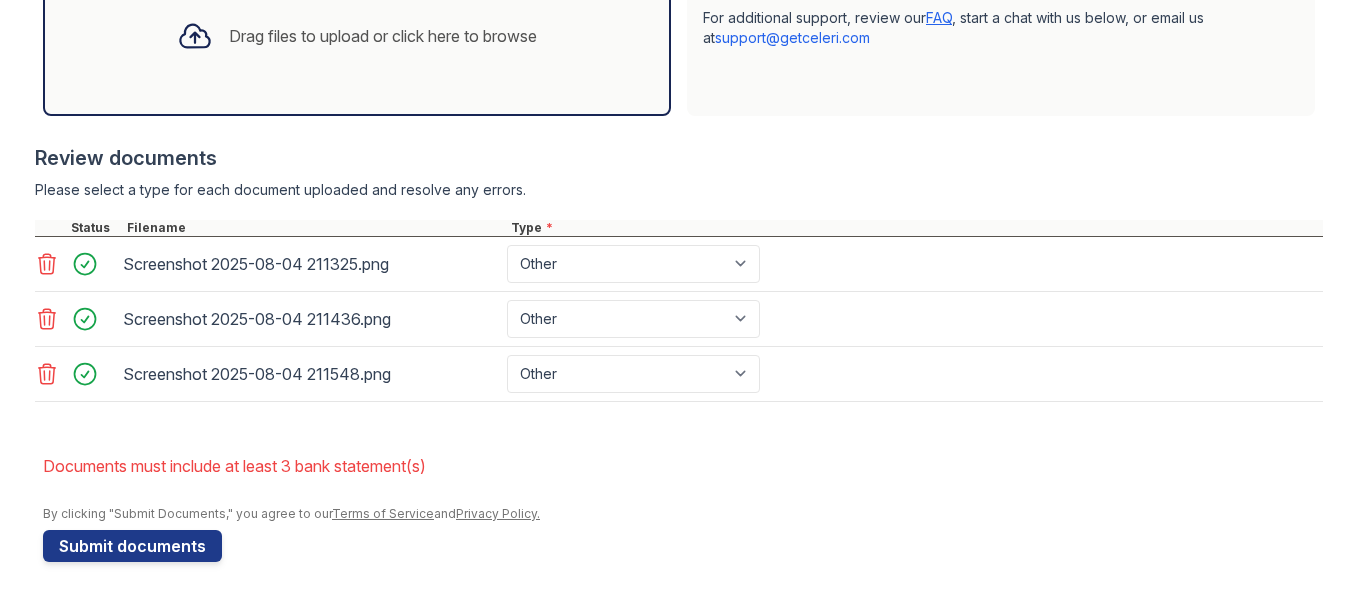 scroll, scrollTop: 711, scrollLeft: 0, axis: vertical 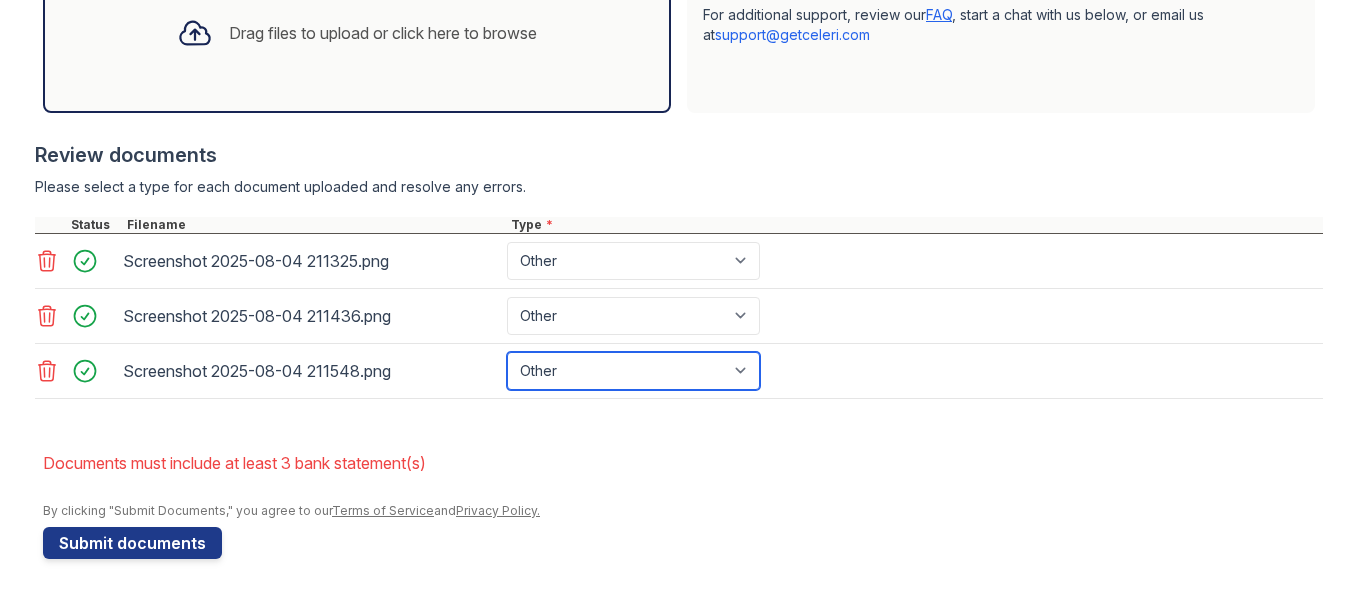 click on "Paystub
Bank Statement
Offer Letter
Tax Documents
Benefit Award Letter
Investment Account Statement
Other" at bounding box center [633, 371] 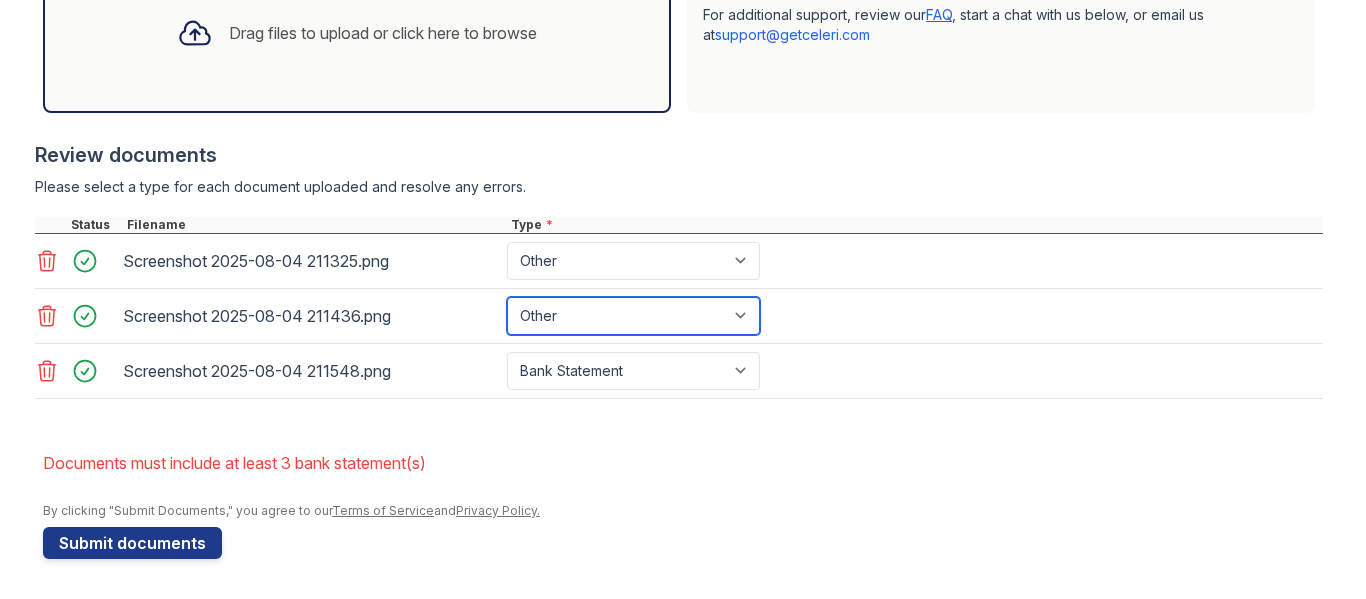 click on "Paystub
Bank Statement
Offer Letter
Tax Documents
Benefit Award Letter
Investment Account Statement
Other" at bounding box center [633, 316] 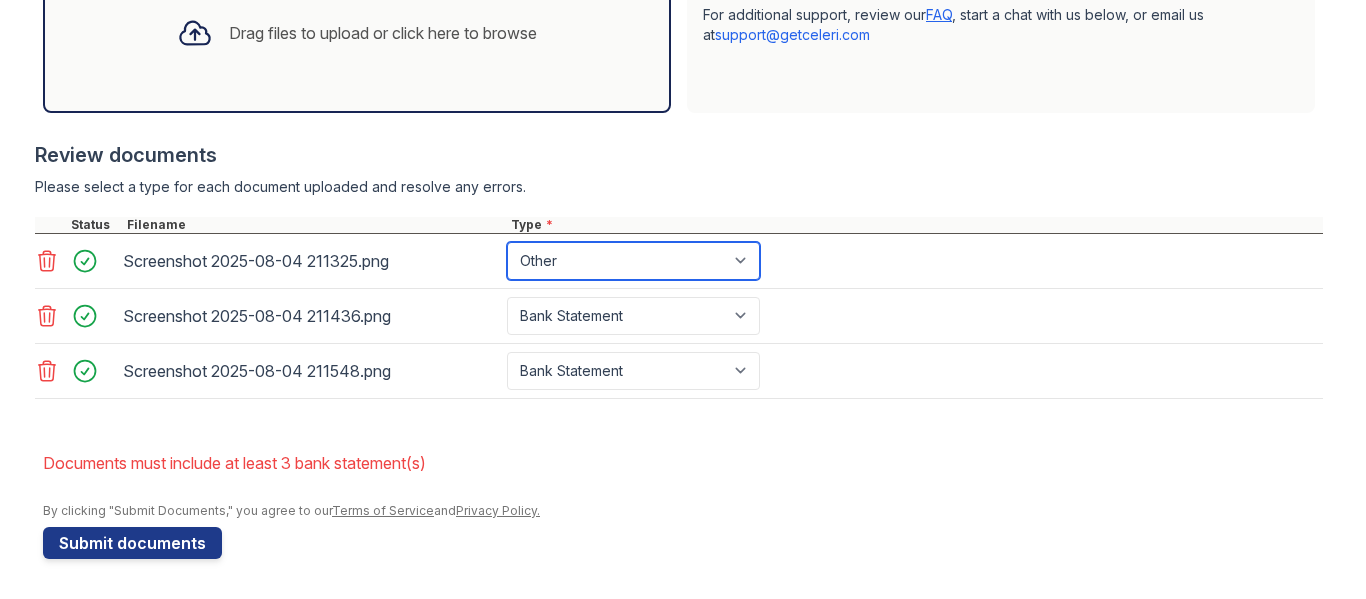 click on "Paystub
Bank Statement
Offer Letter
Tax Documents
Benefit Award Letter
Investment Account Statement
Other" at bounding box center [633, 261] 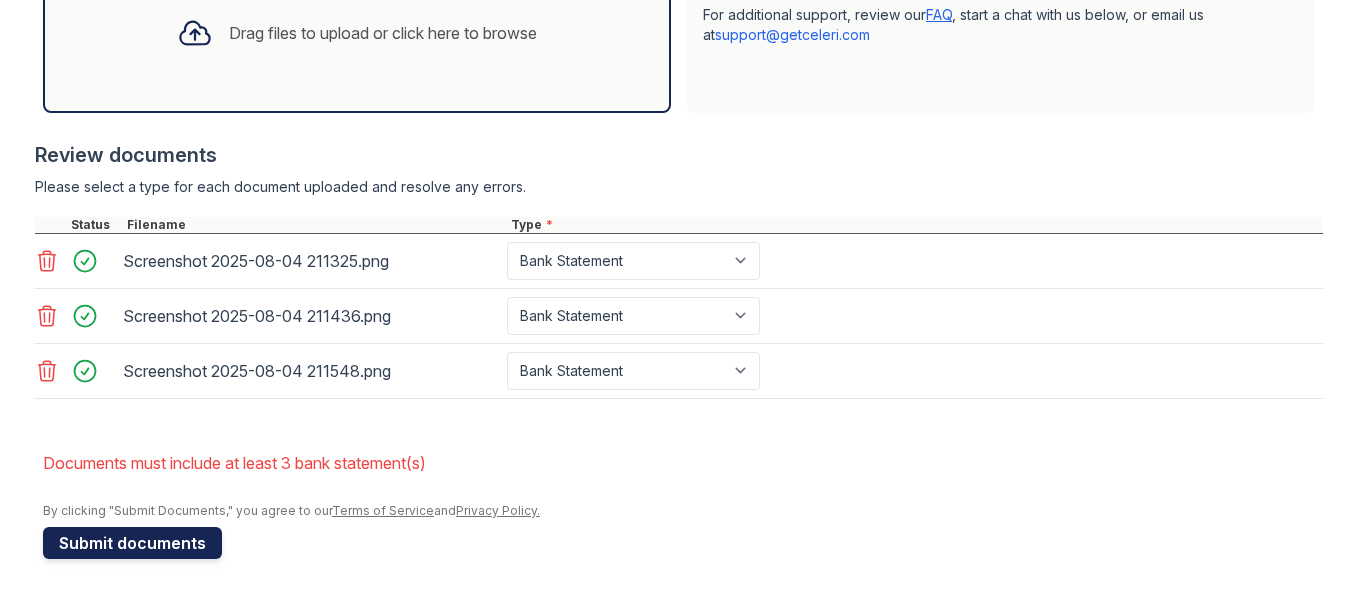 click on "Submit documents" at bounding box center (132, 543) 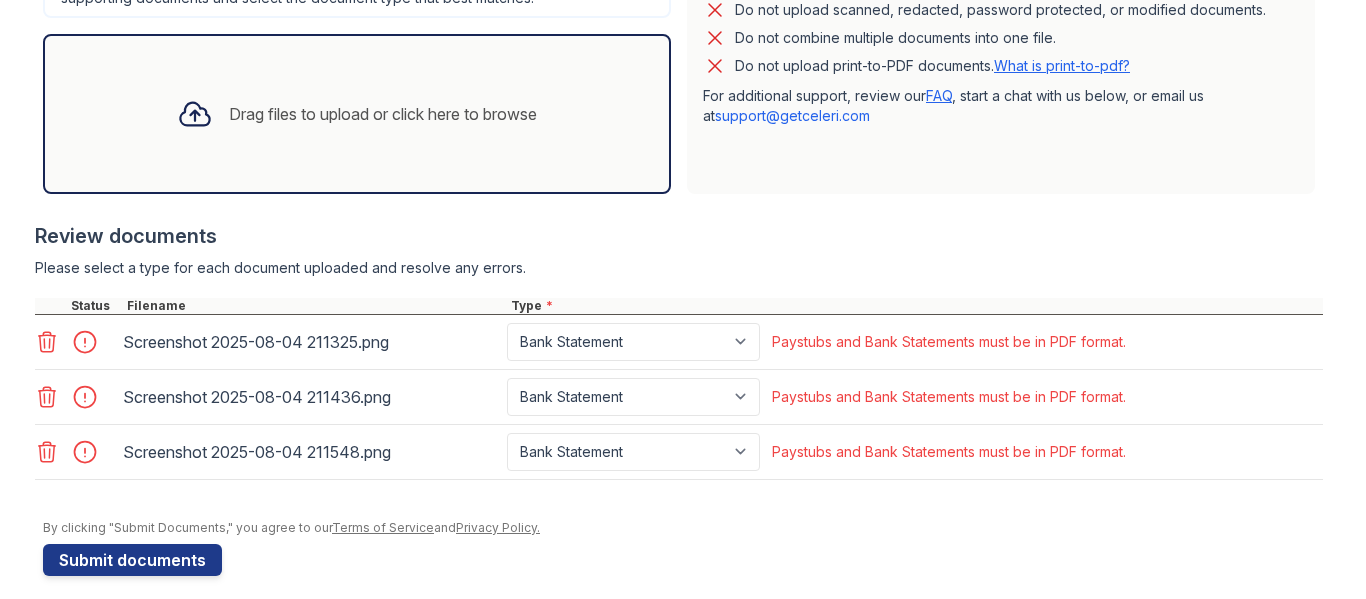 scroll, scrollTop: 647, scrollLeft: 0, axis: vertical 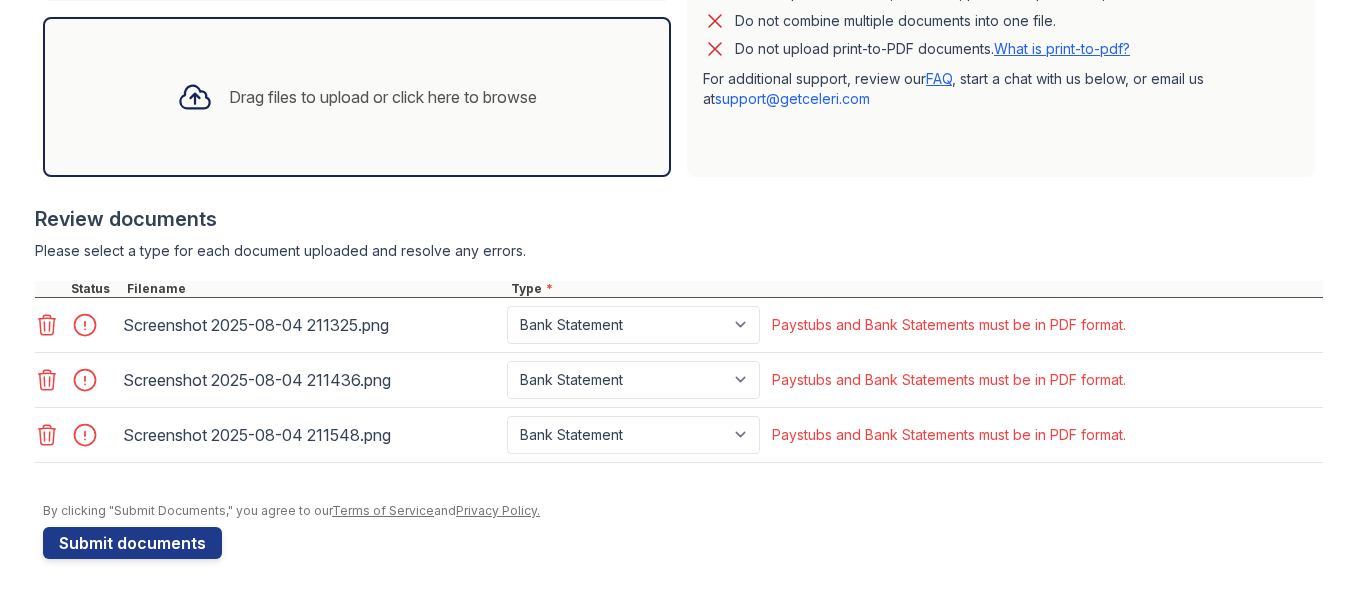 click on "Screenshot 2025-08-04 211325.png" at bounding box center [311, 325] 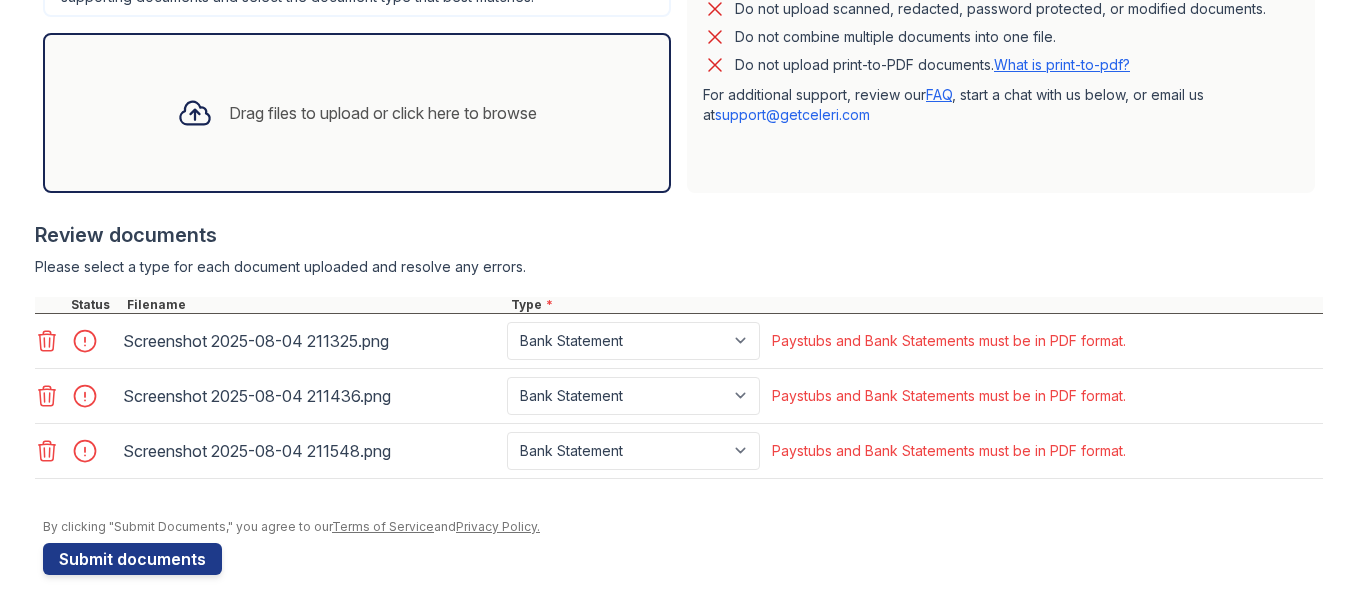 scroll, scrollTop: 647, scrollLeft: 0, axis: vertical 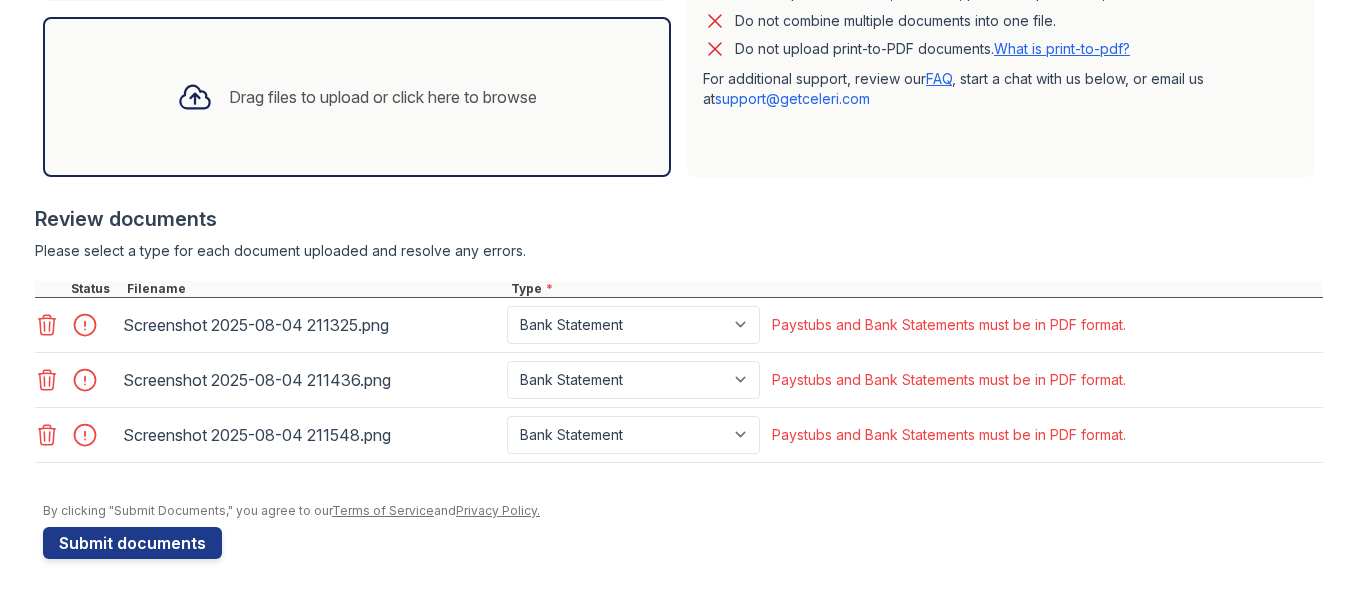 click on "Screenshot 2025-08-04 211436.png" at bounding box center [311, 380] 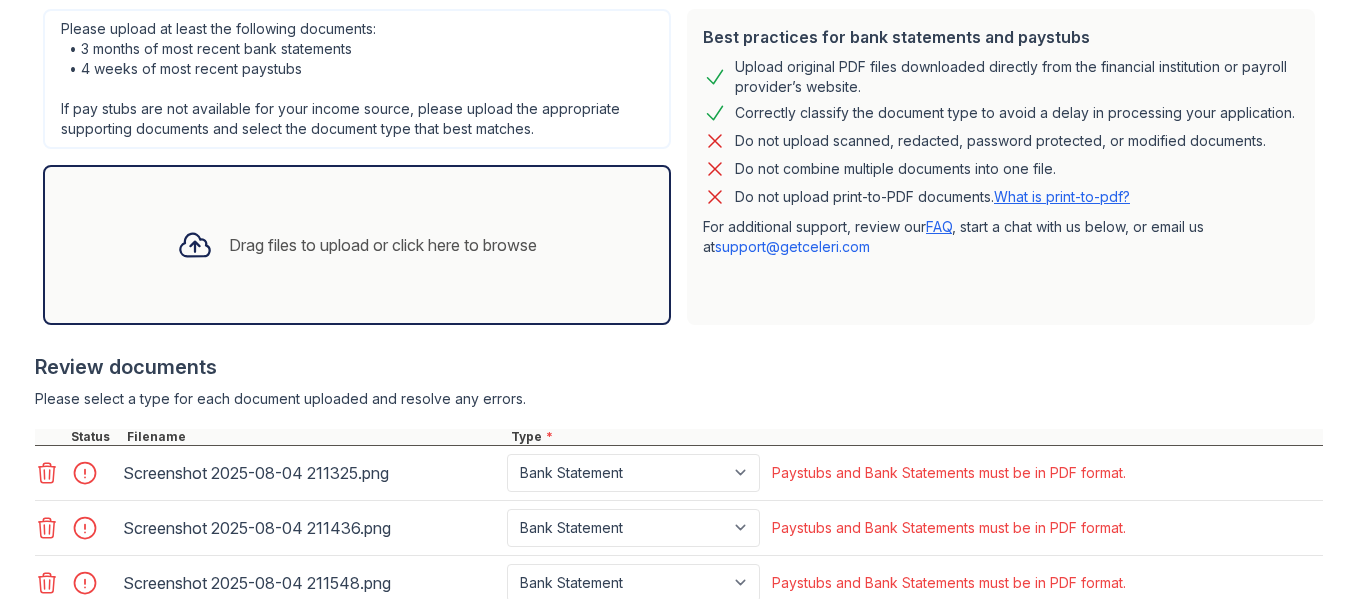 scroll, scrollTop: 500, scrollLeft: 0, axis: vertical 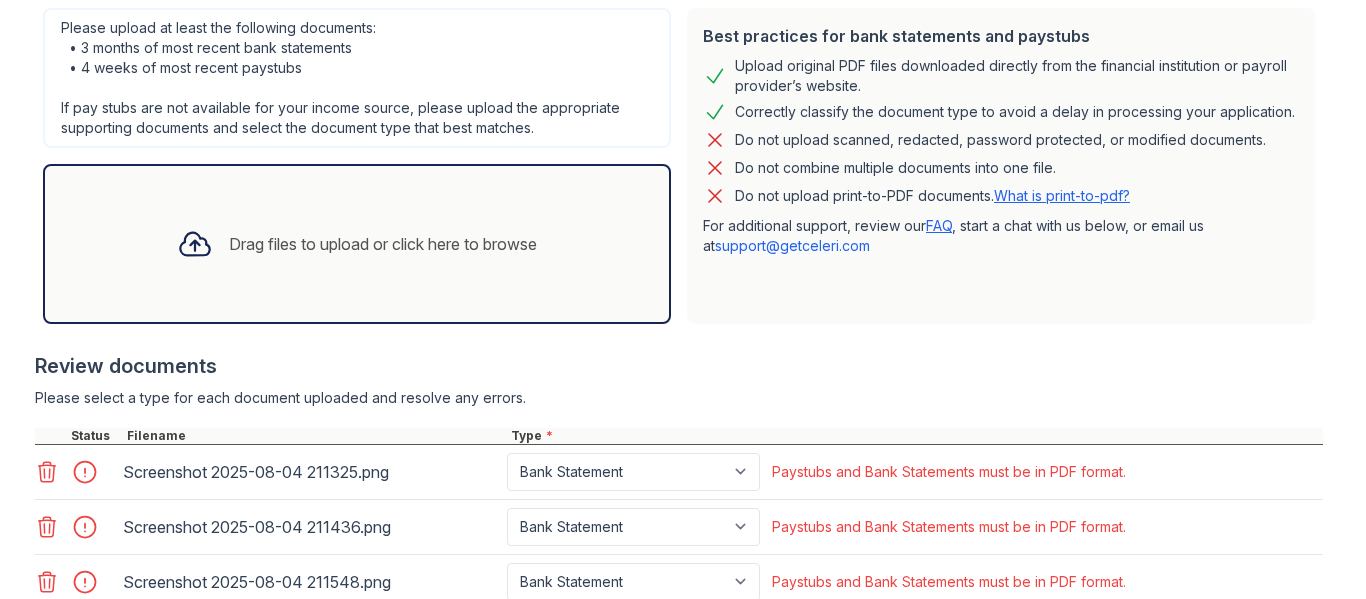 click at bounding box center [91, 472] 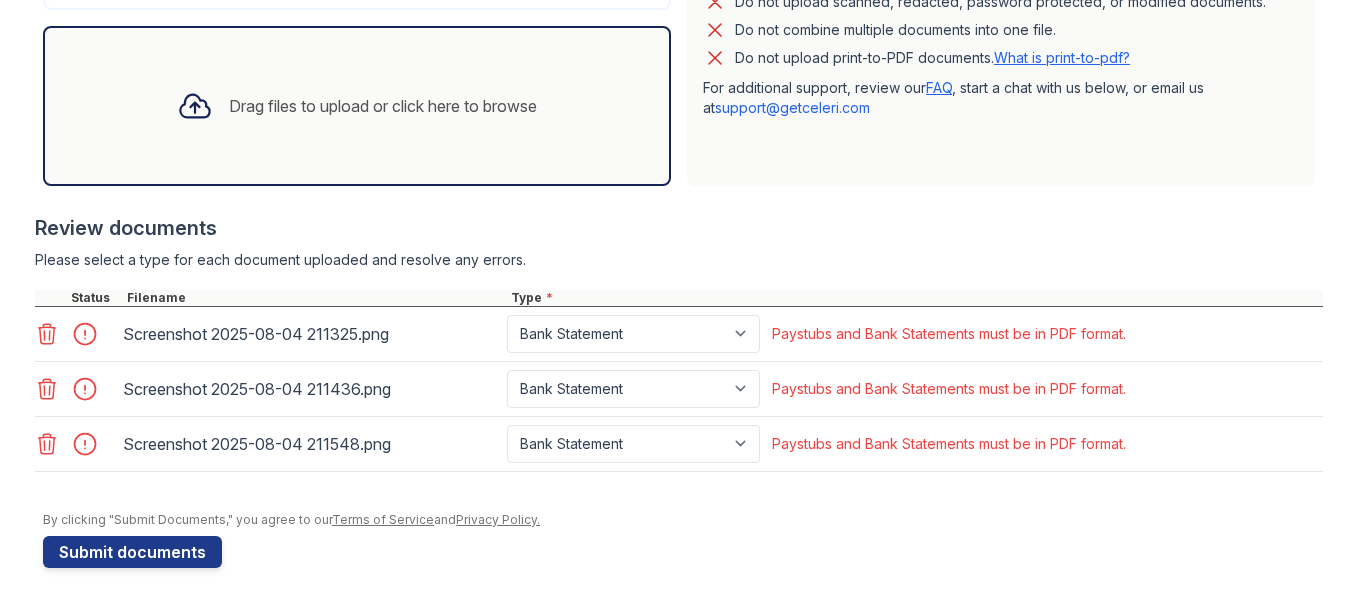 scroll, scrollTop: 647, scrollLeft: 0, axis: vertical 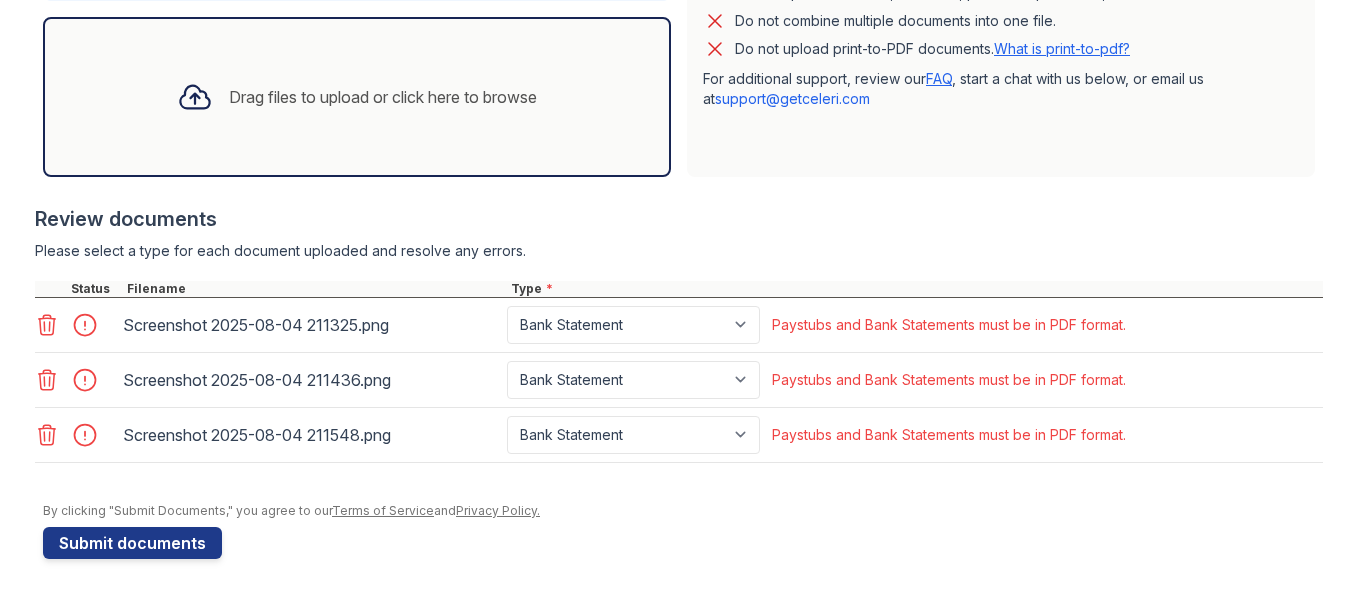 click 